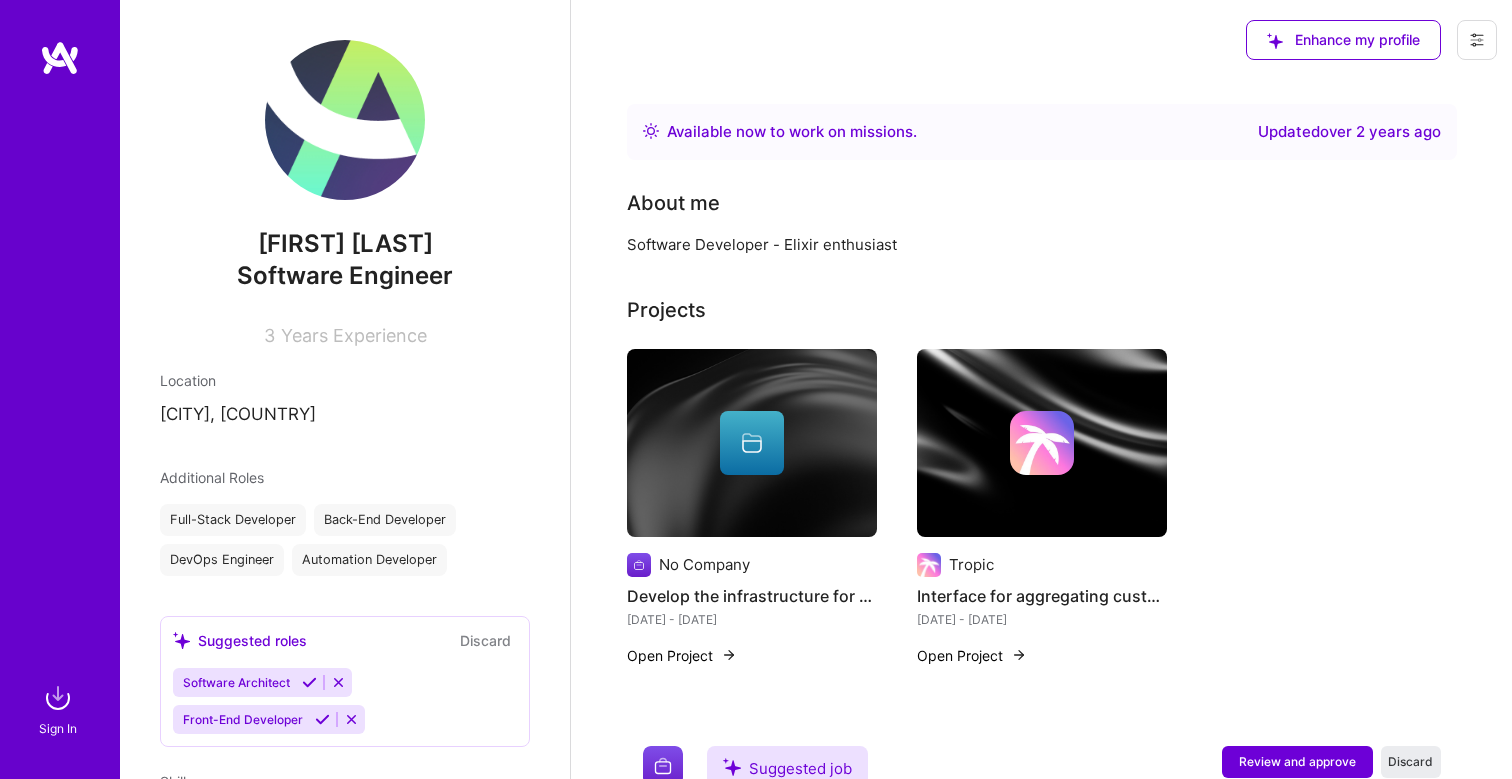 scroll, scrollTop: 2070, scrollLeft: 0, axis: vertical 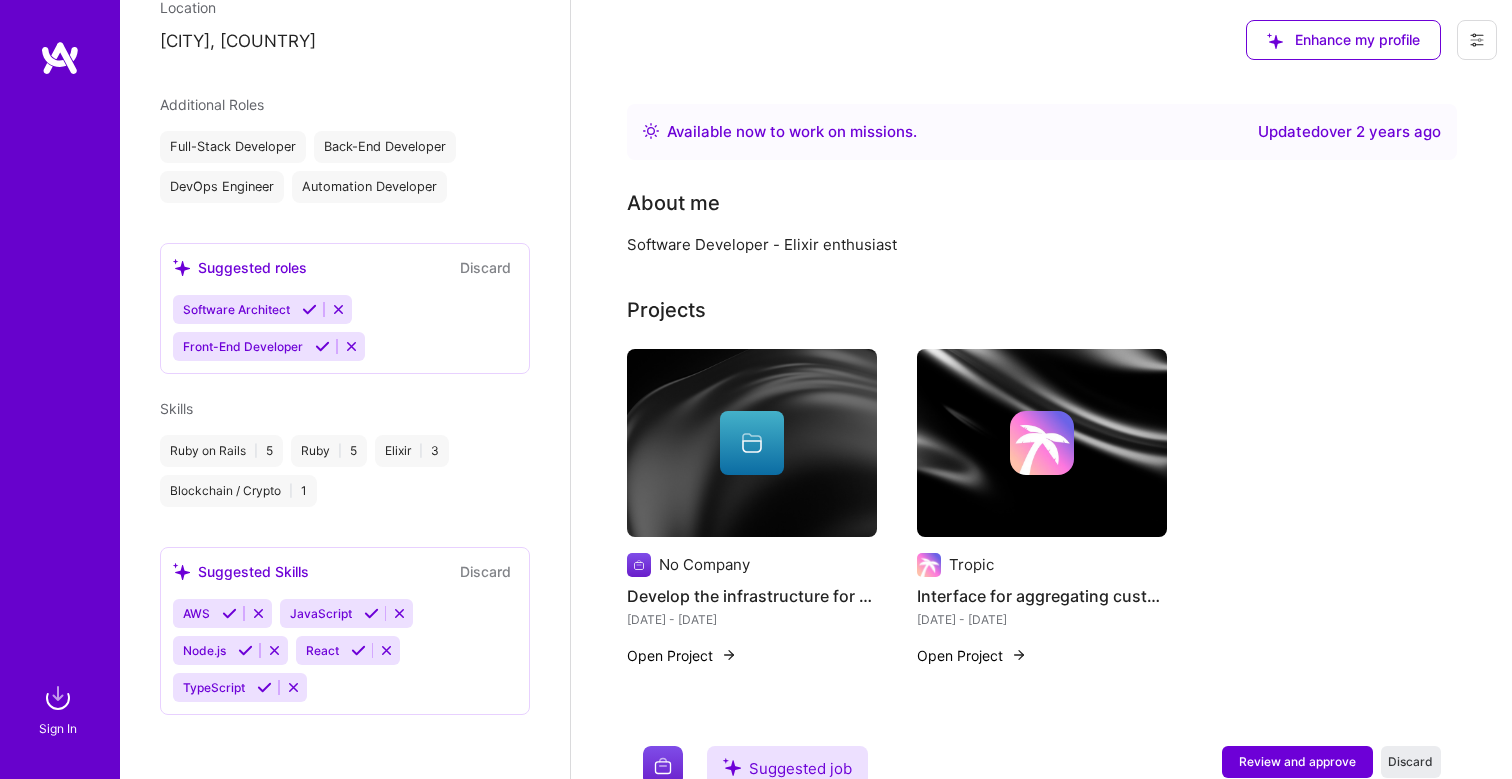click at bounding box center [60, 58] 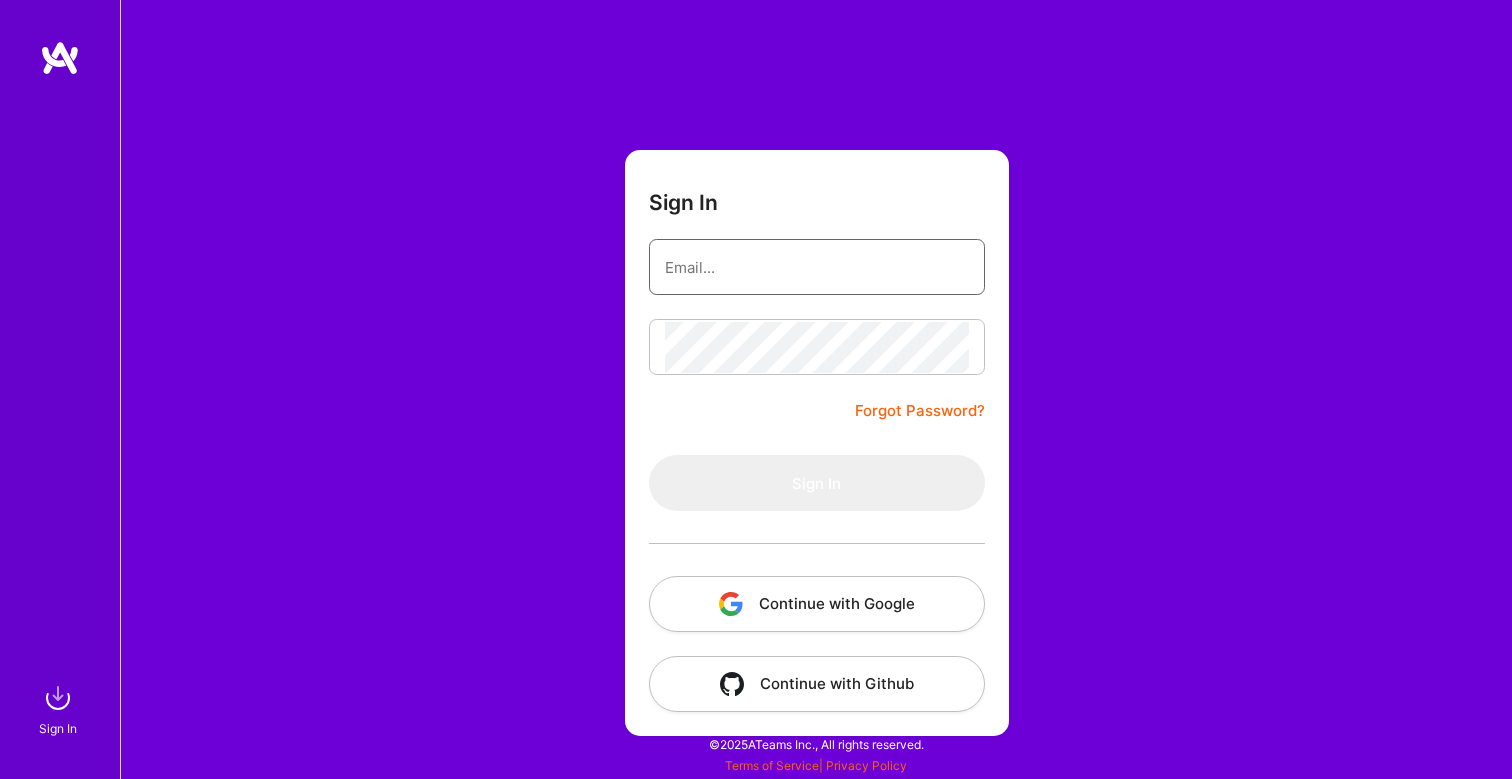 type on "wojciech.lazar@gmail.com" 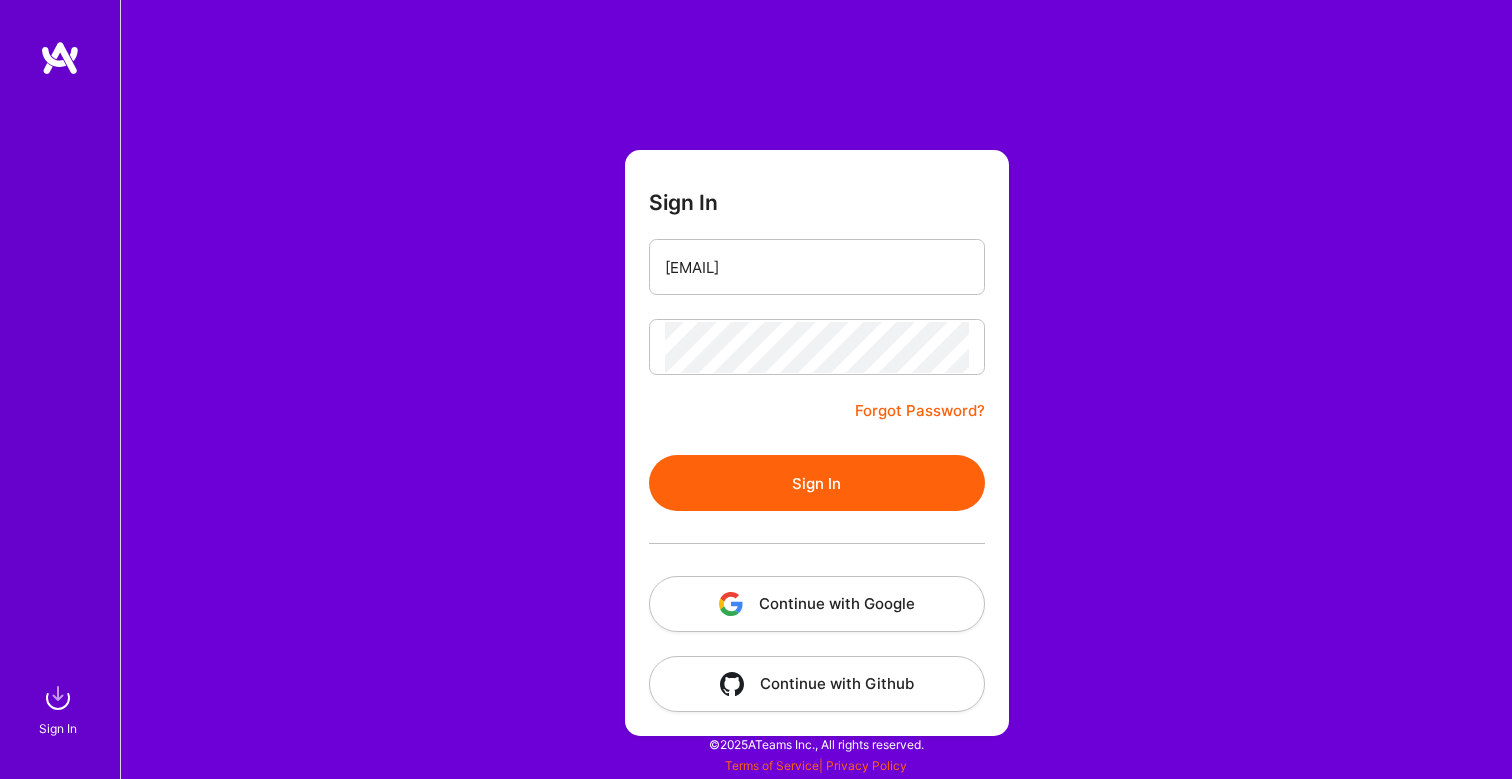 click on "Sign In" at bounding box center (817, 483) 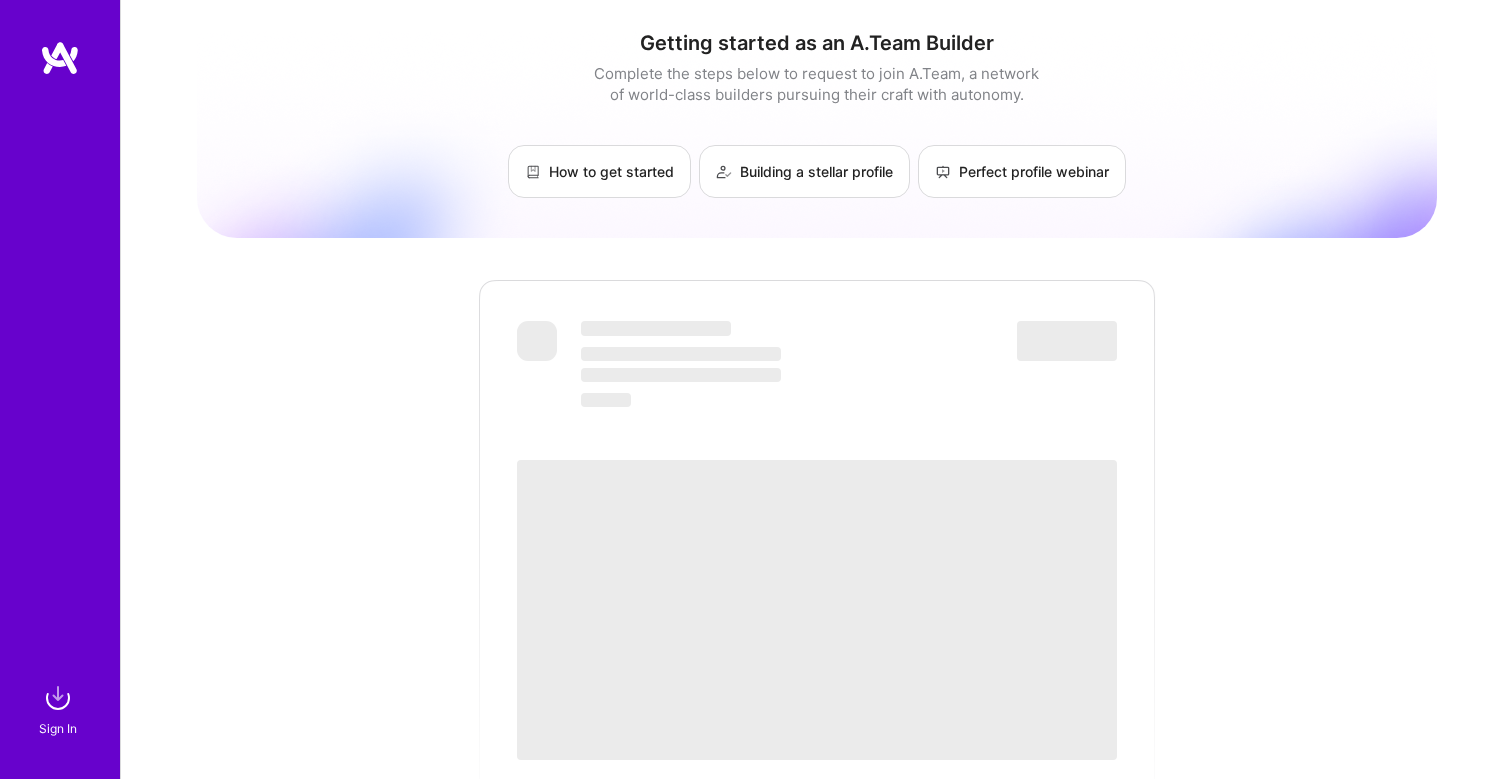 click on "Getting started as an A.Team Builder Complete the steps below to request to join A.Team, a network of world-class builders pursuing their craft with autonomy. How to get started Building a stellar profile Perfect profile webinar ‌ ‌ ‌ ‌ ‌ ‌ ‌ ‌ ‌ ‌ ‌ ‌ ‌ ‌ ‌ ‌ ‌ ‌ ‌ ‌ ‌ ‌ ‌ ‌ ‌" at bounding box center (817, 718) 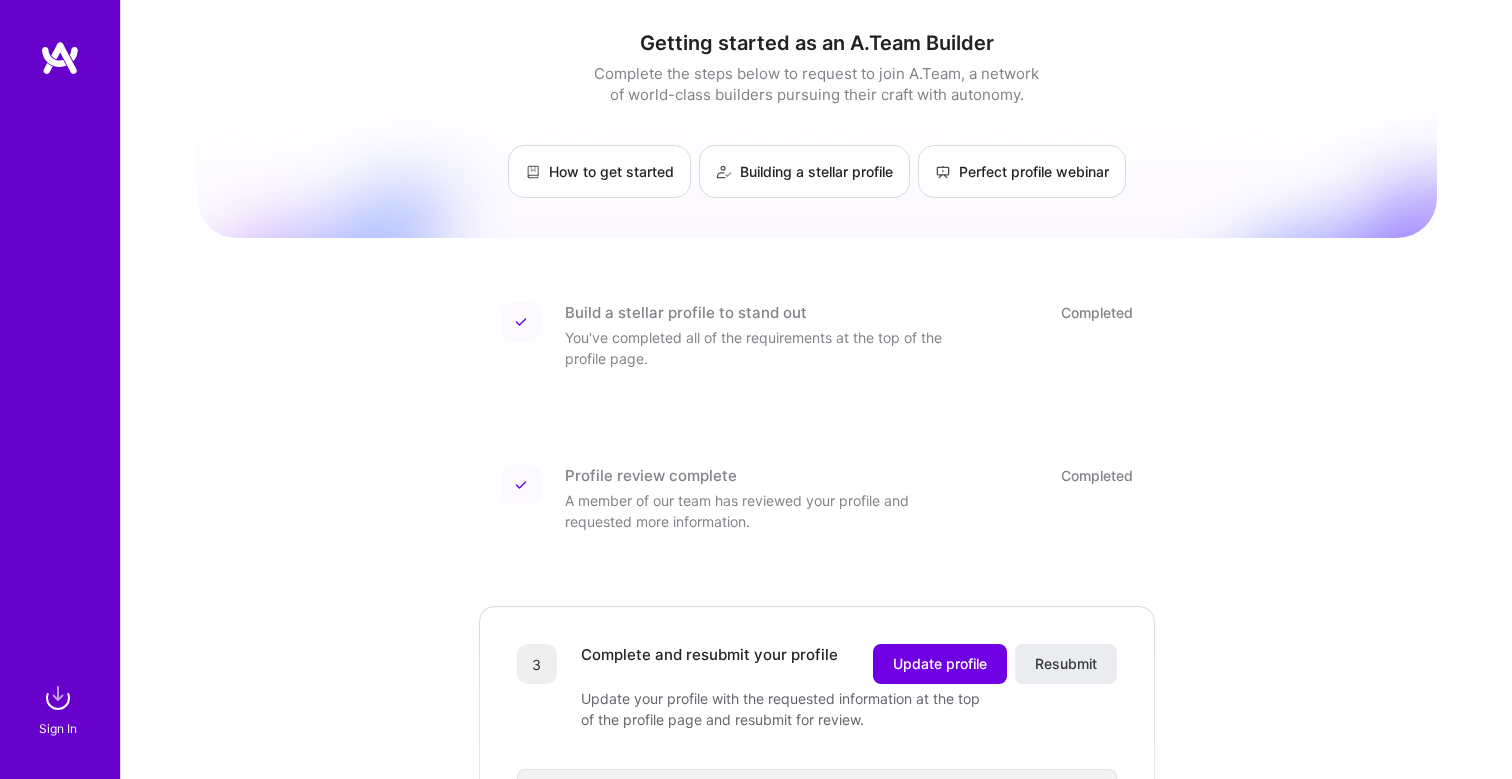 scroll, scrollTop: 148, scrollLeft: 0, axis: vertical 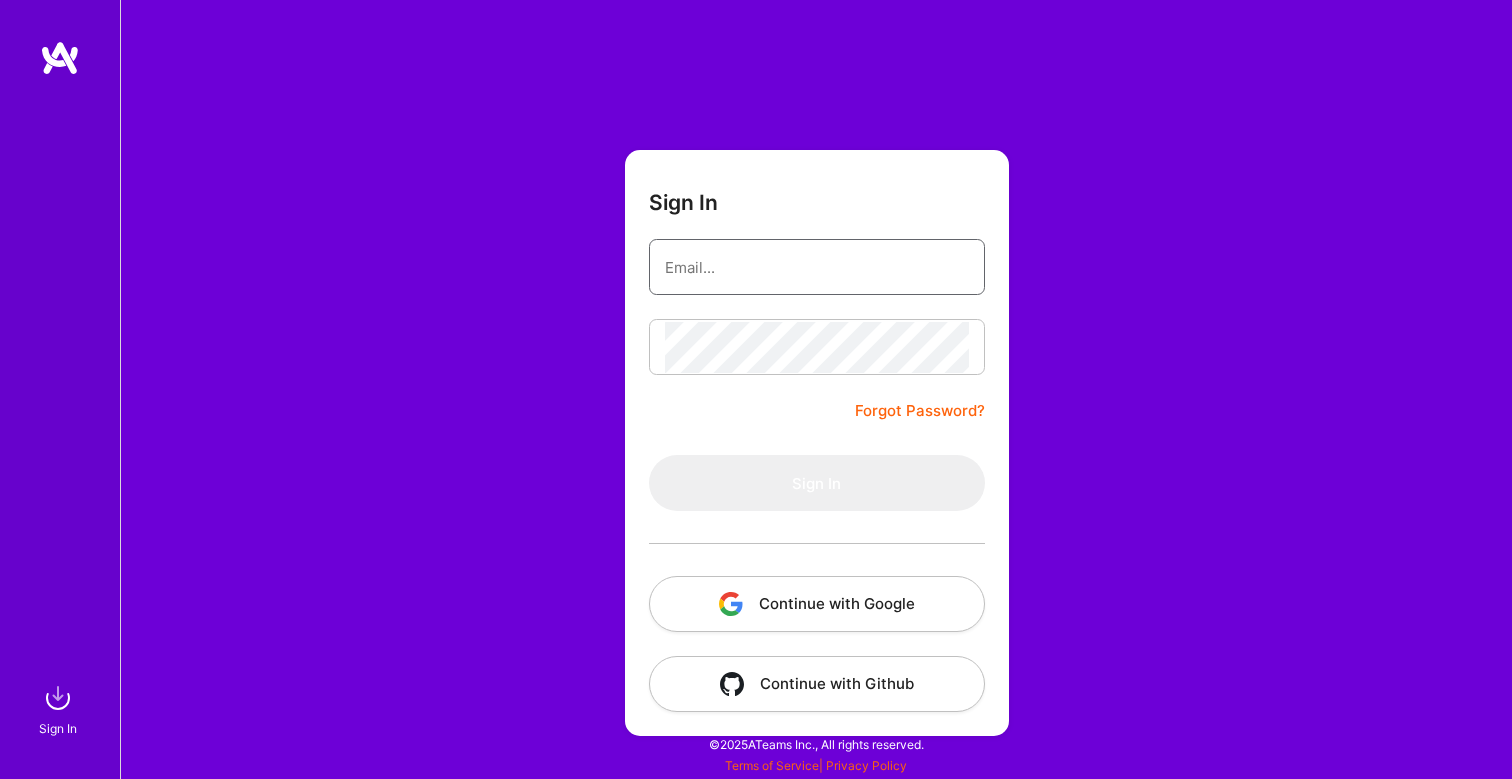 type on "[EMAIL]" 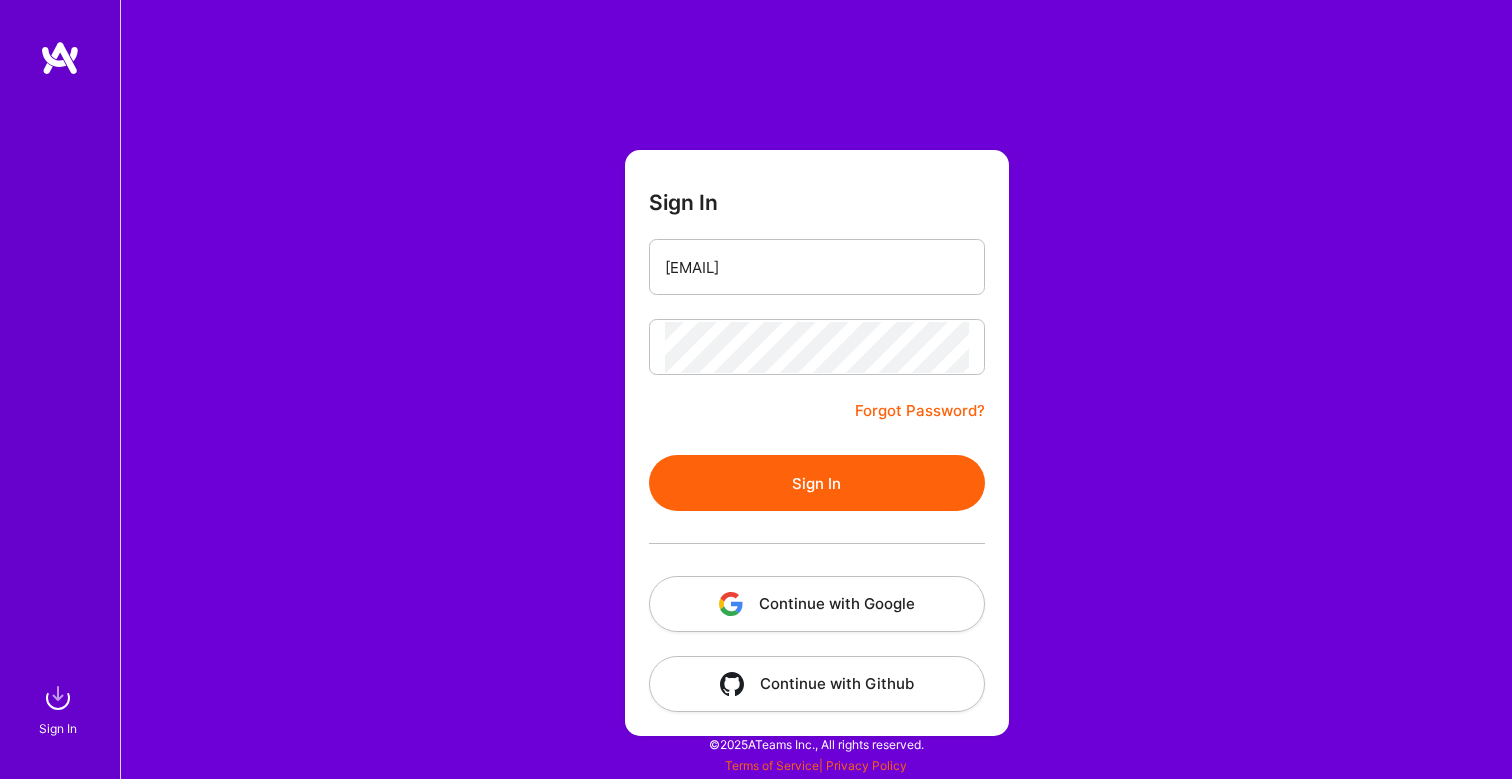 click on "Forgot Password?" at bounding box center [920, 411] 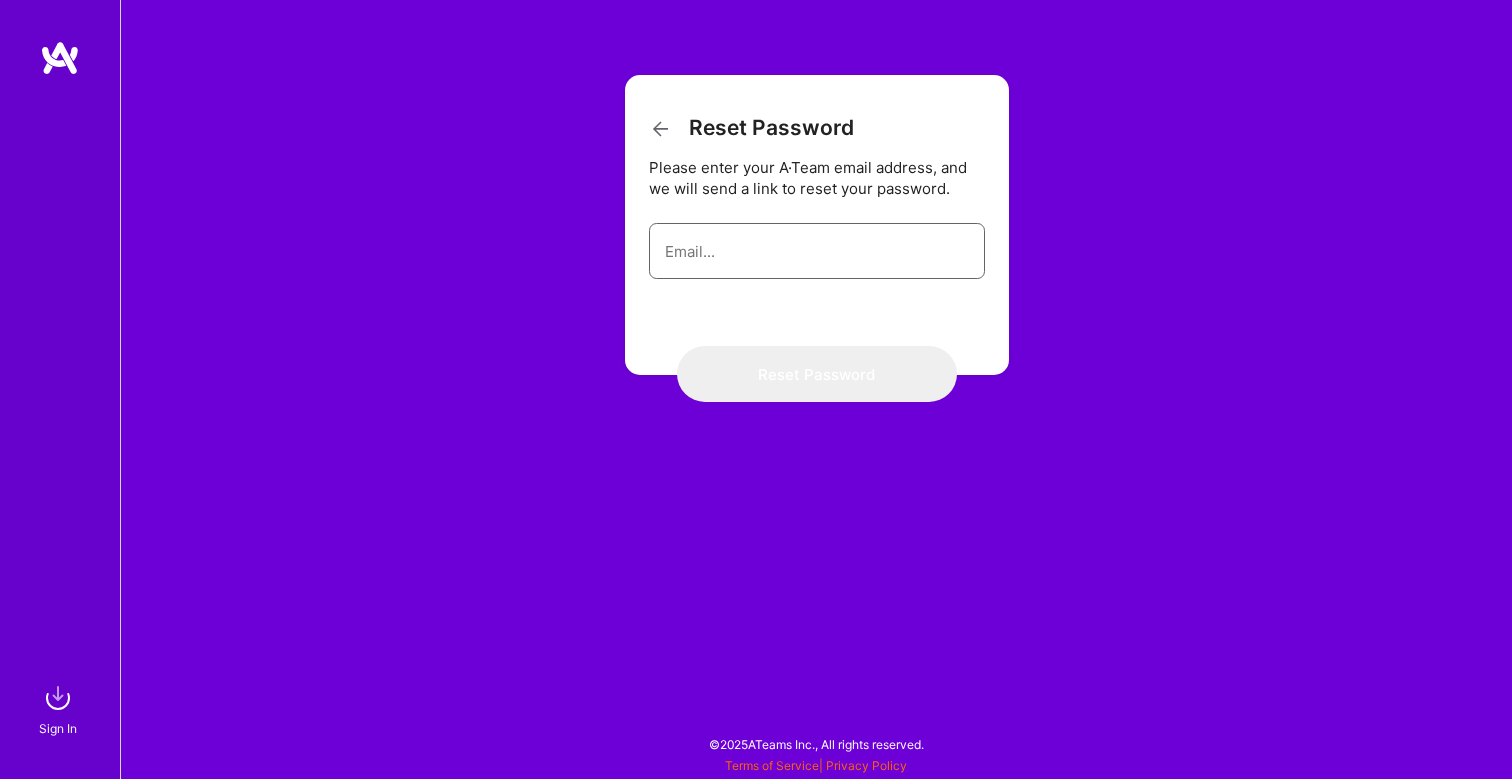 click at bounding box center [817, 251] 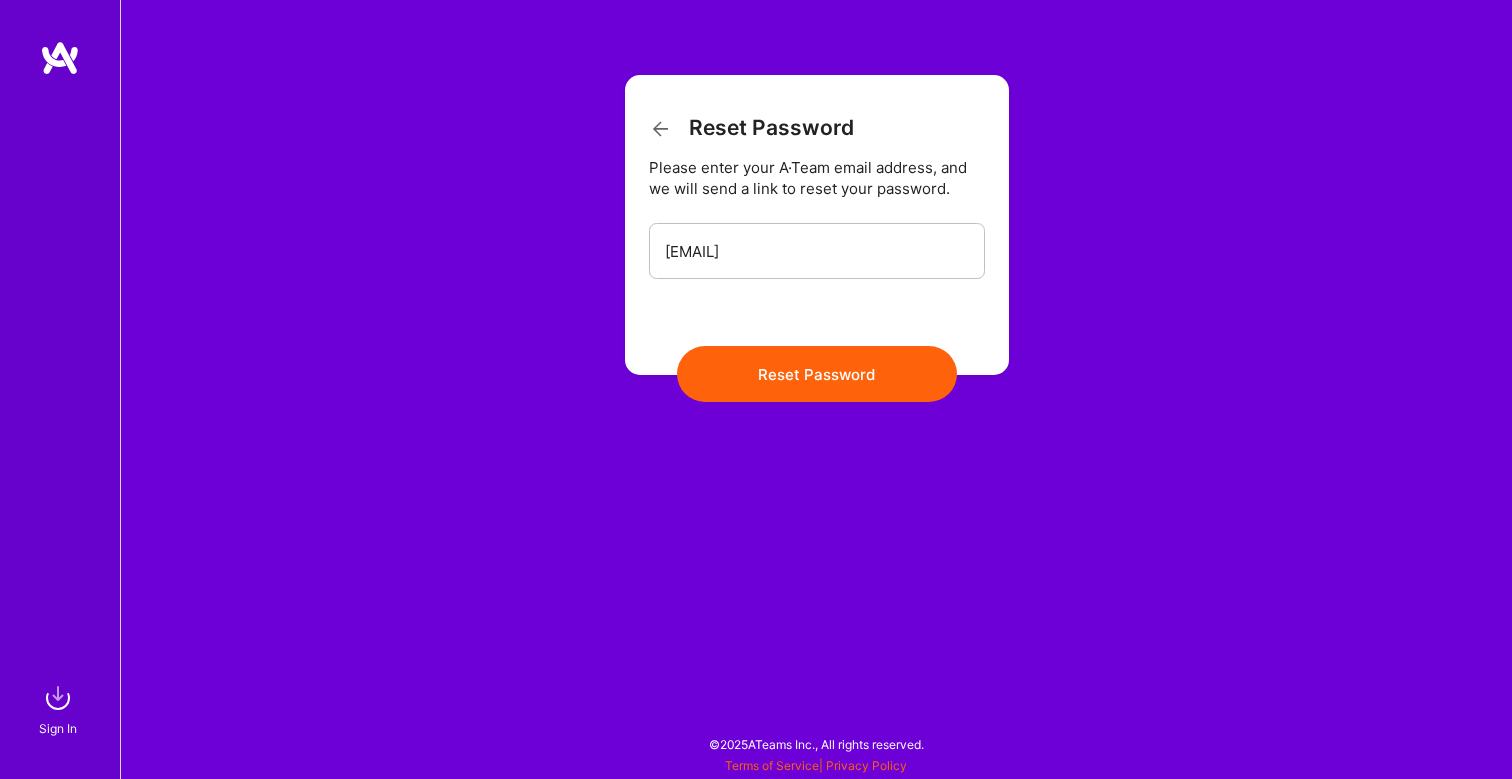 click on "Reset Password" at bounding box center (817, 374) 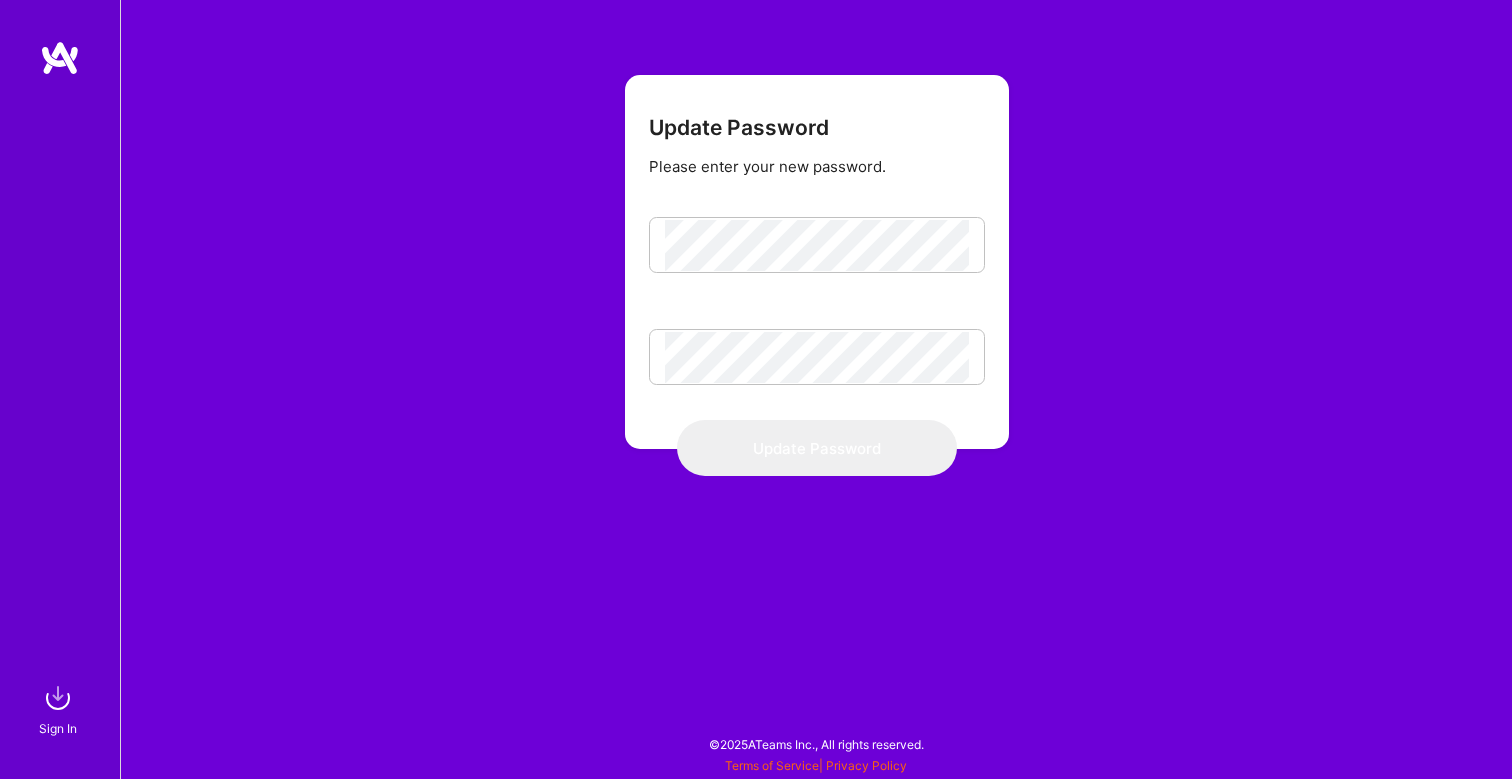 scroll, scrollTop: 0, scrollLeft: 0, axis: both 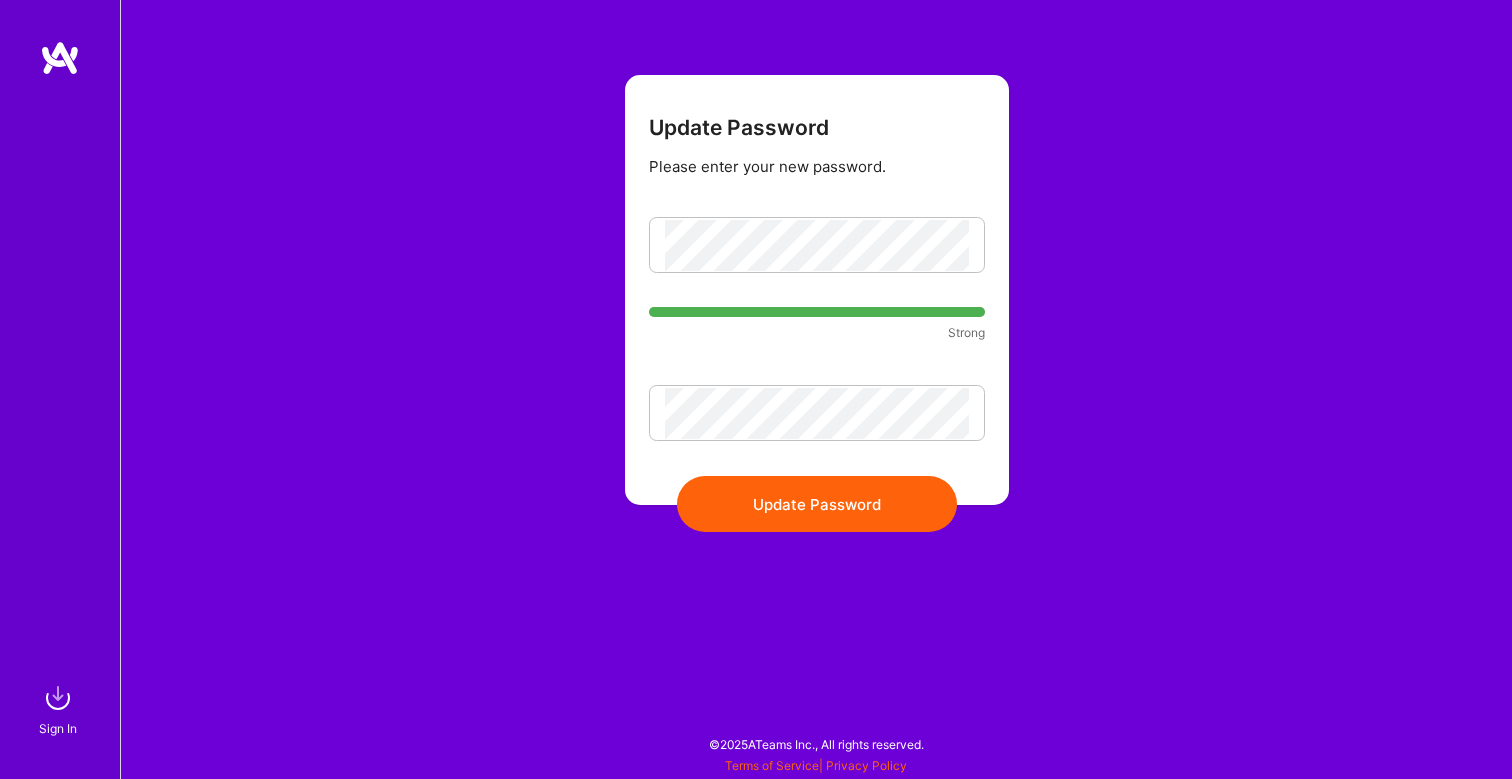 click on "Update Password" at bounding box center [817, 504] 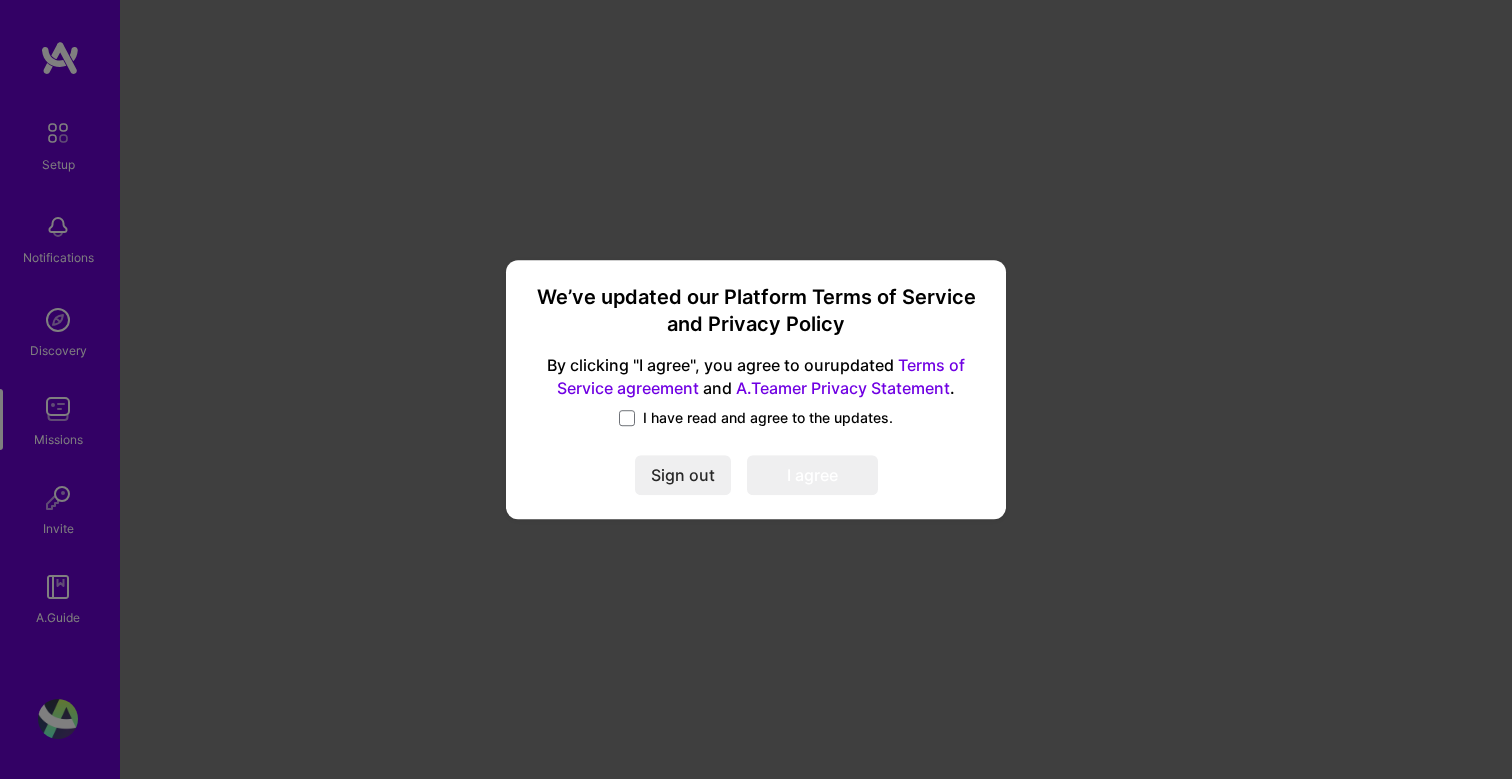 click on "I have read and agree to the updates." at bounding box center (768, 418) 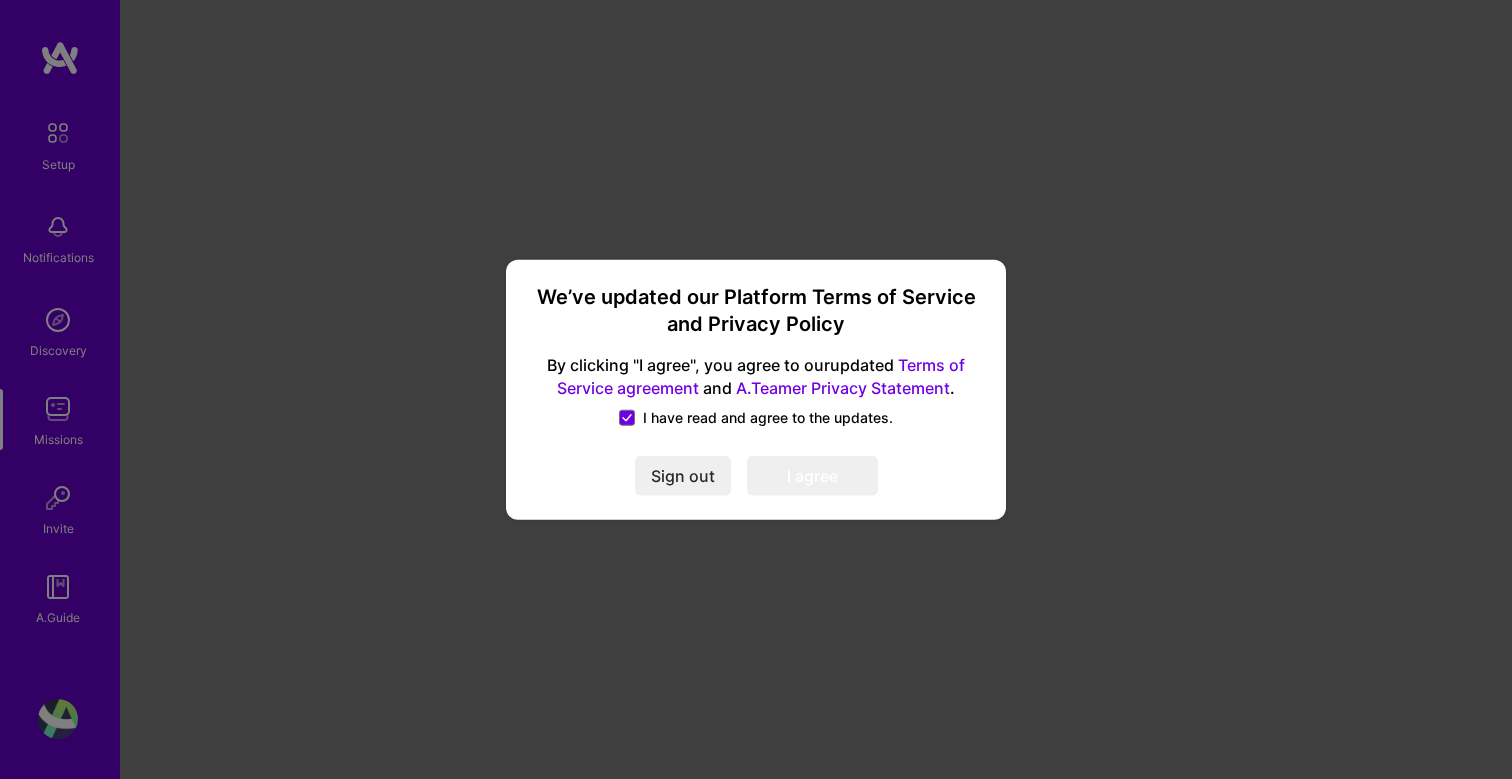 click on "I agree" at bounding box center [812, 476] 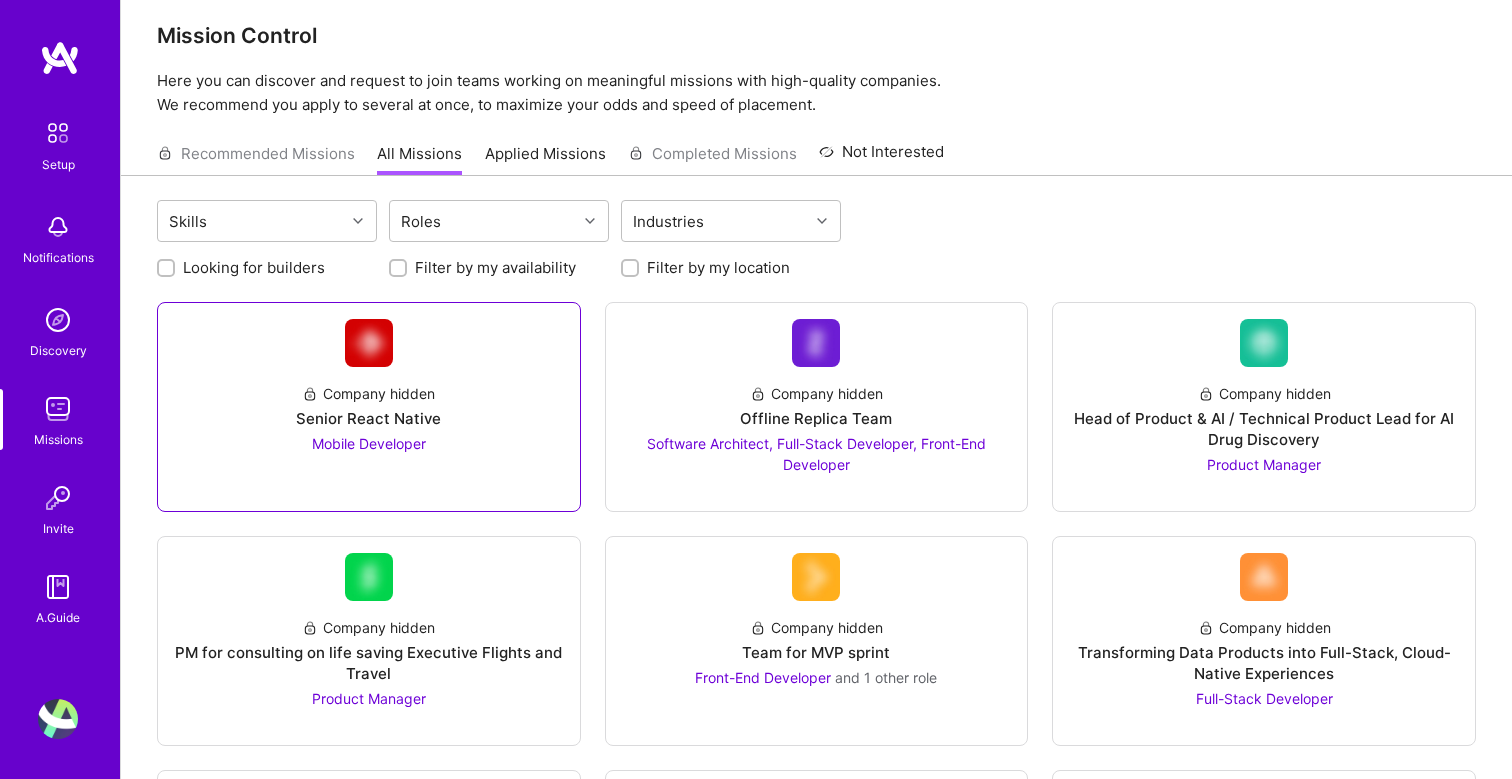 scroll, scrollTop: 20, scrollLeft: 0, axis: vertical 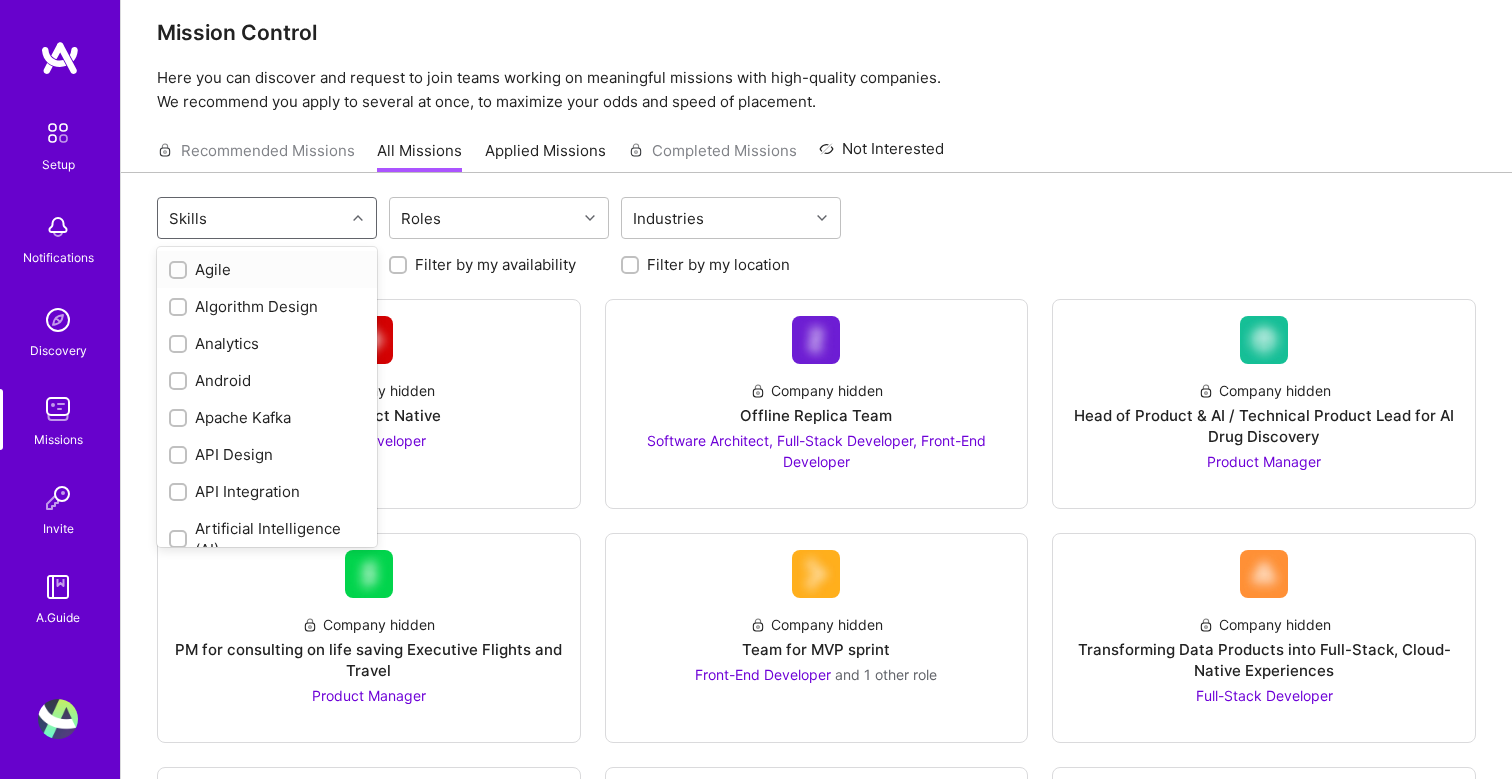 click on "Skills" at bounding box center (251, 218) 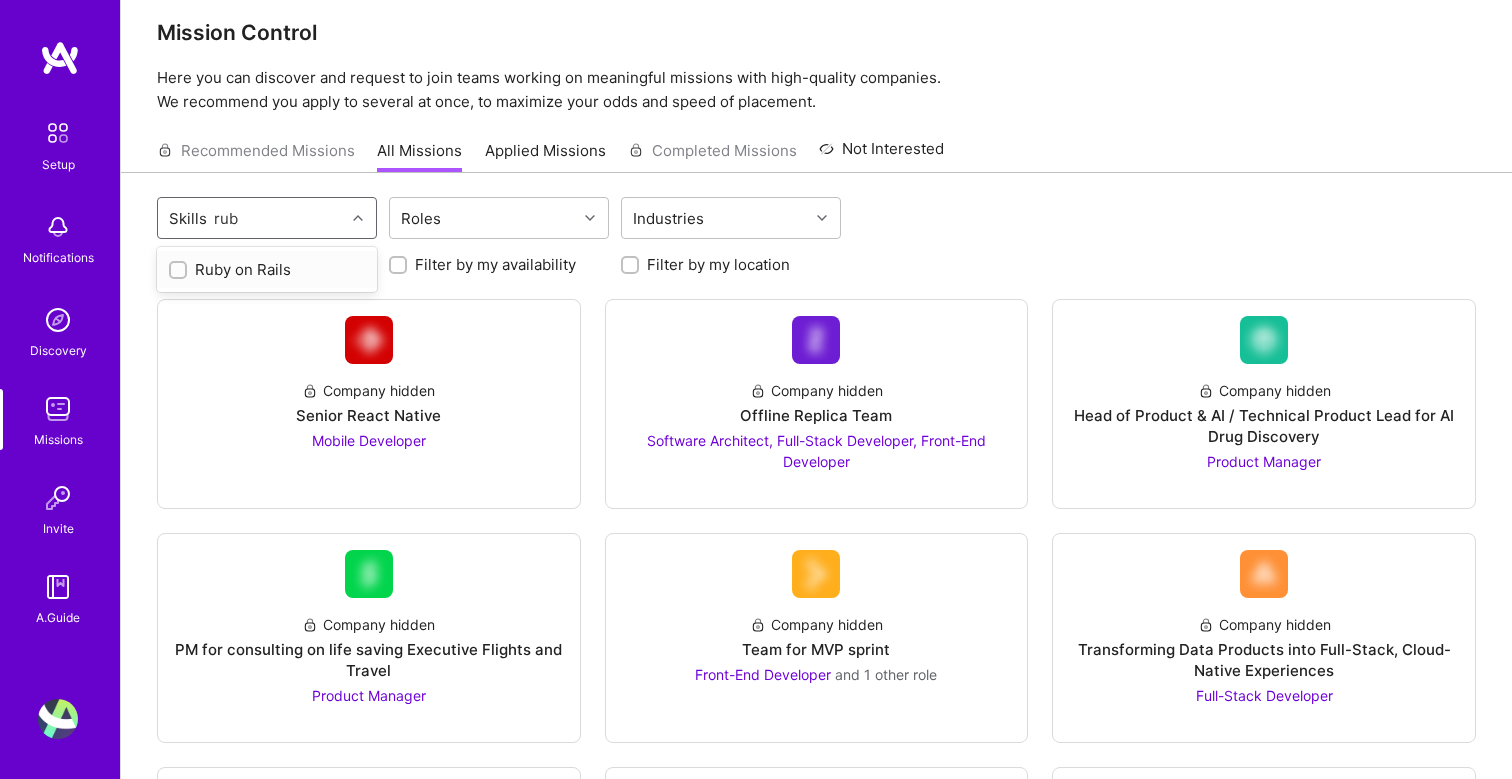 type on "ruby" 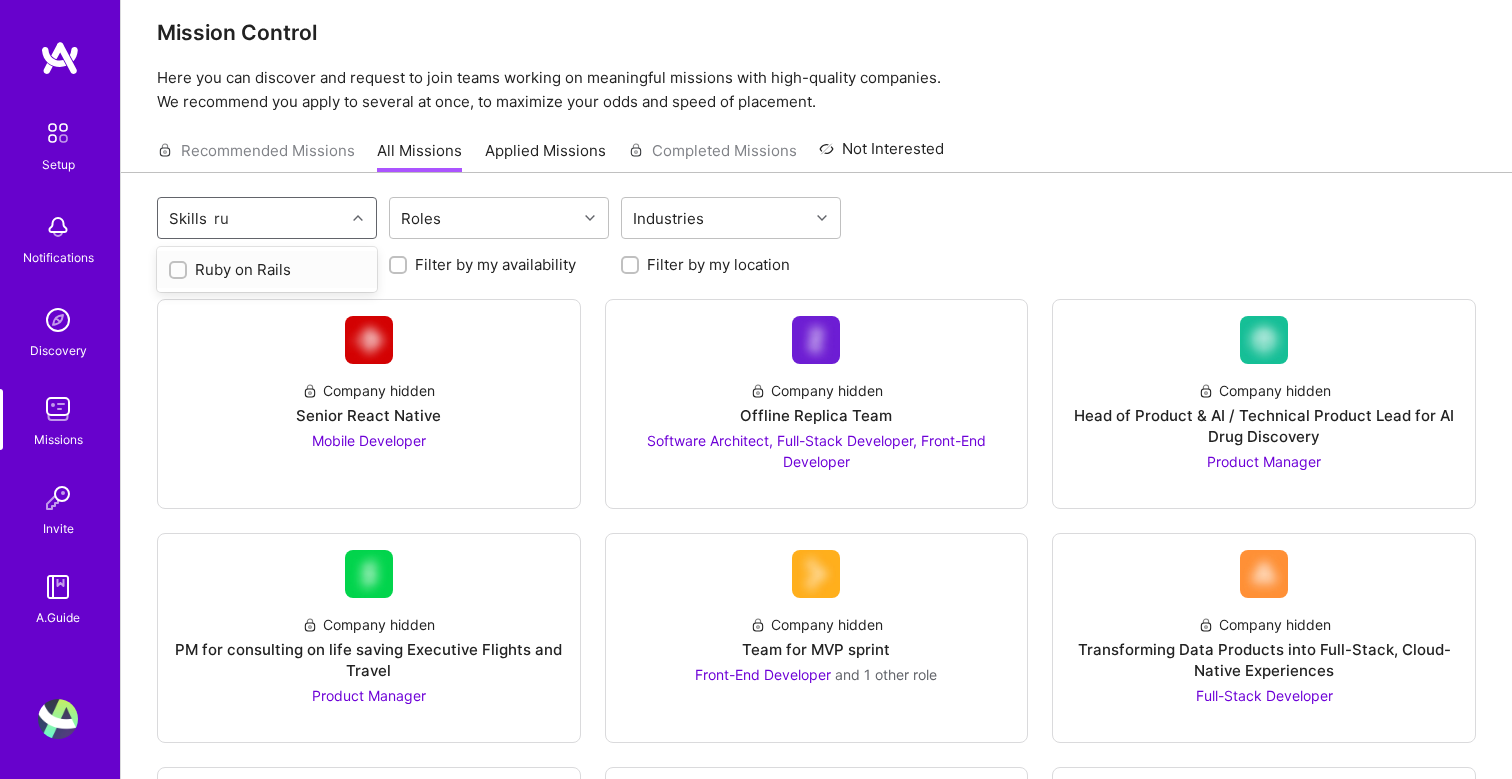 type on "rub" 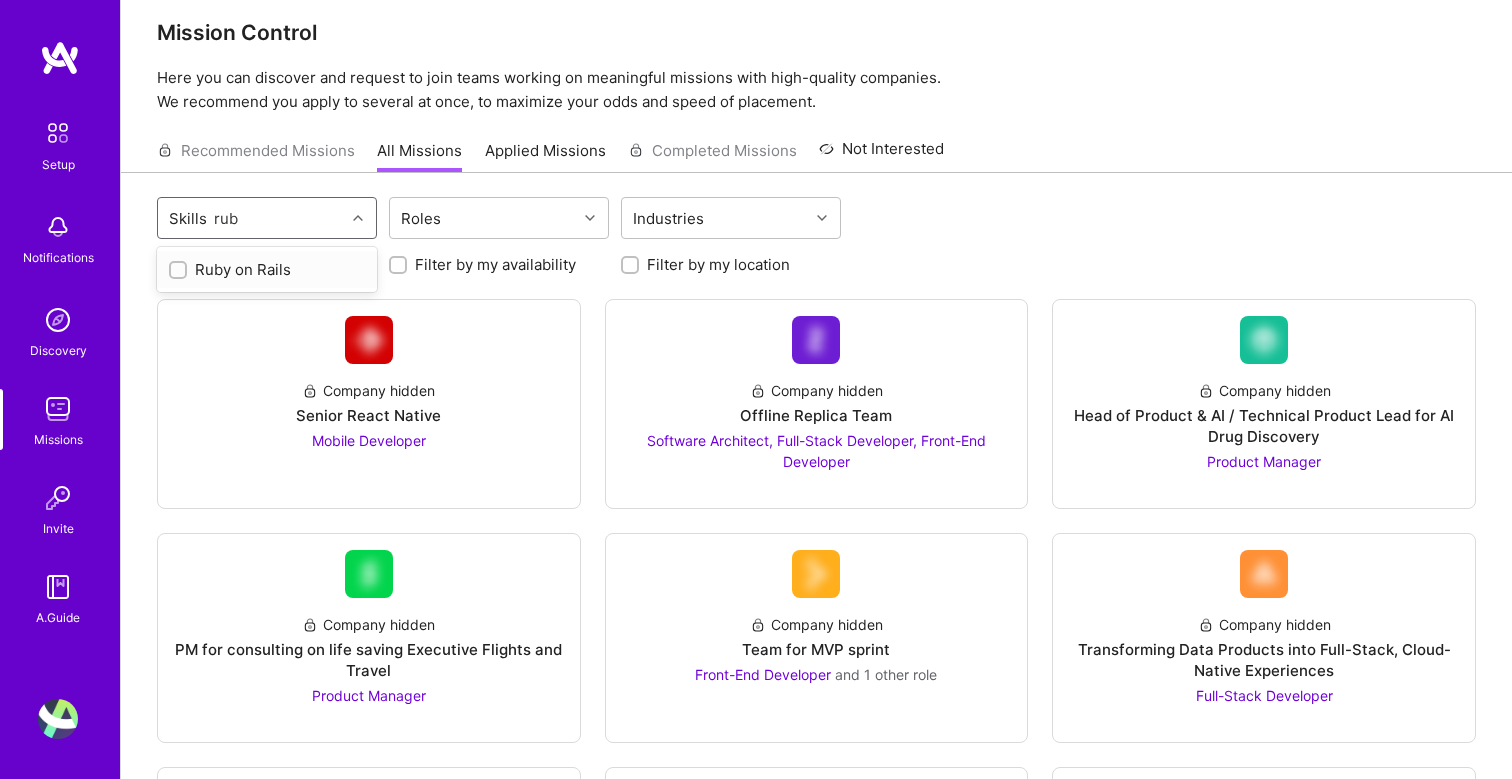 click at bounding box center (180, 271) 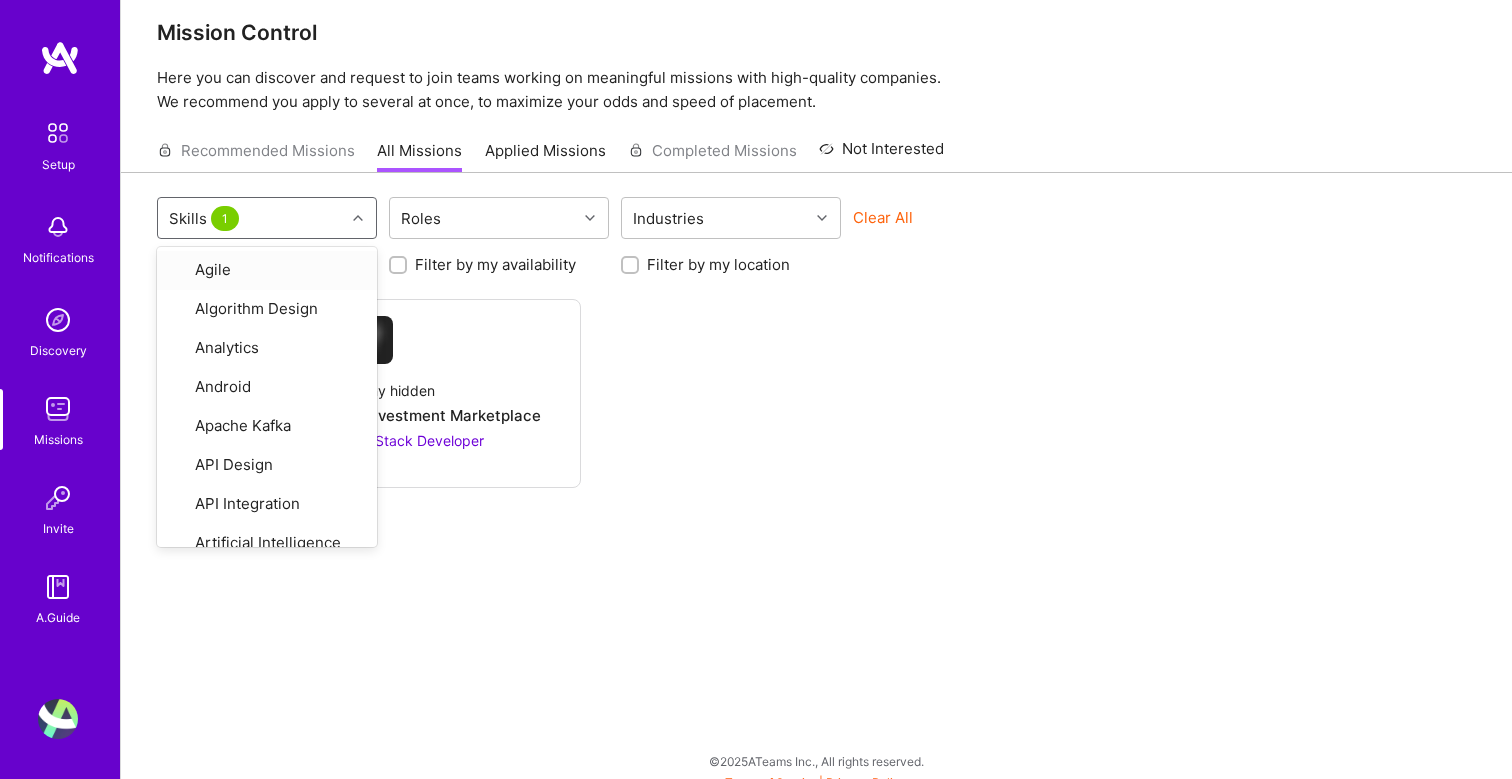 click on "Recommended Missions   All Missions   Applied Missions
Completed Missions   Not Interested" at bounding box center [816, 150] 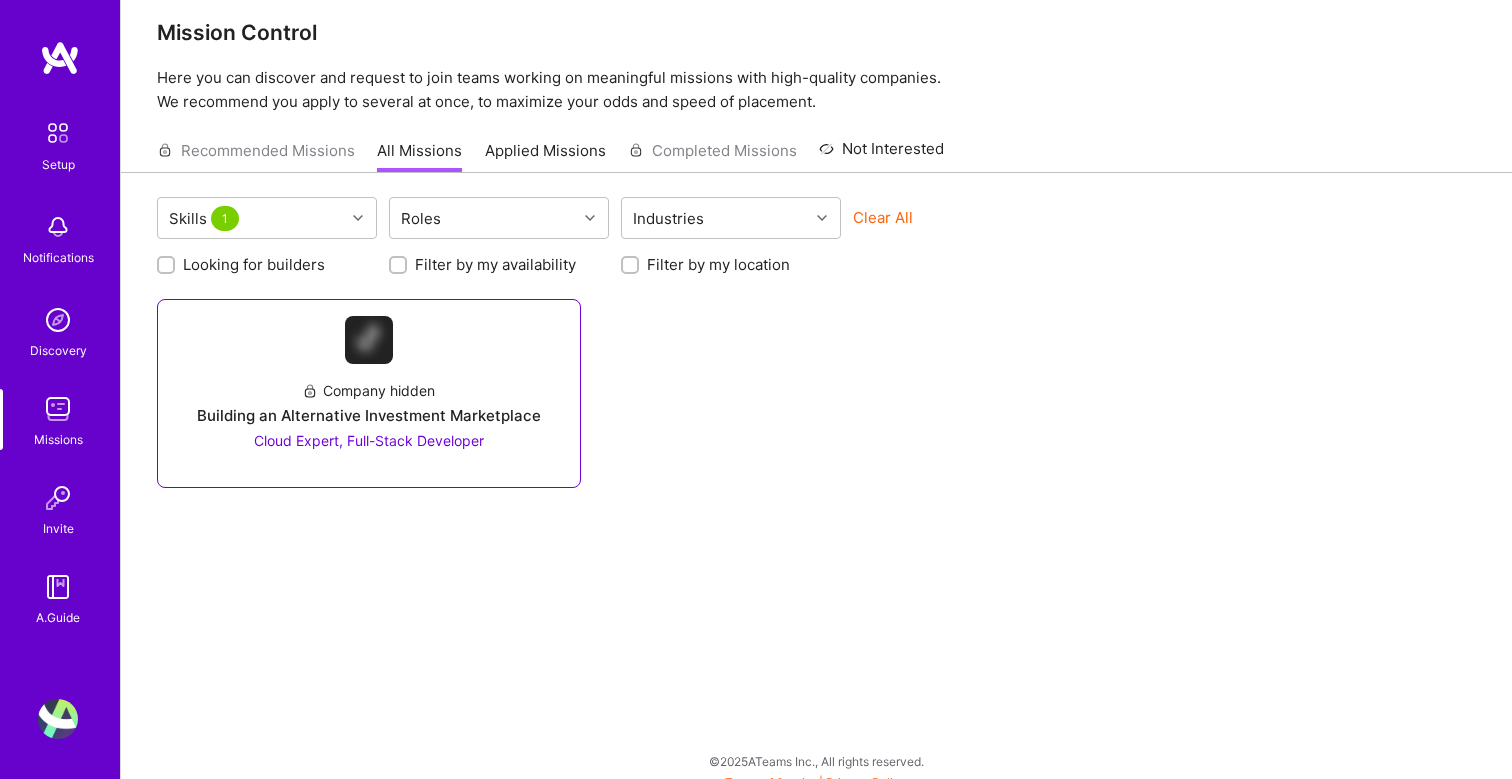 click on "Company hidden Building an Alternative Investment Marketplace [ROLE], [ROLE]" at bounding box center (369, 393) 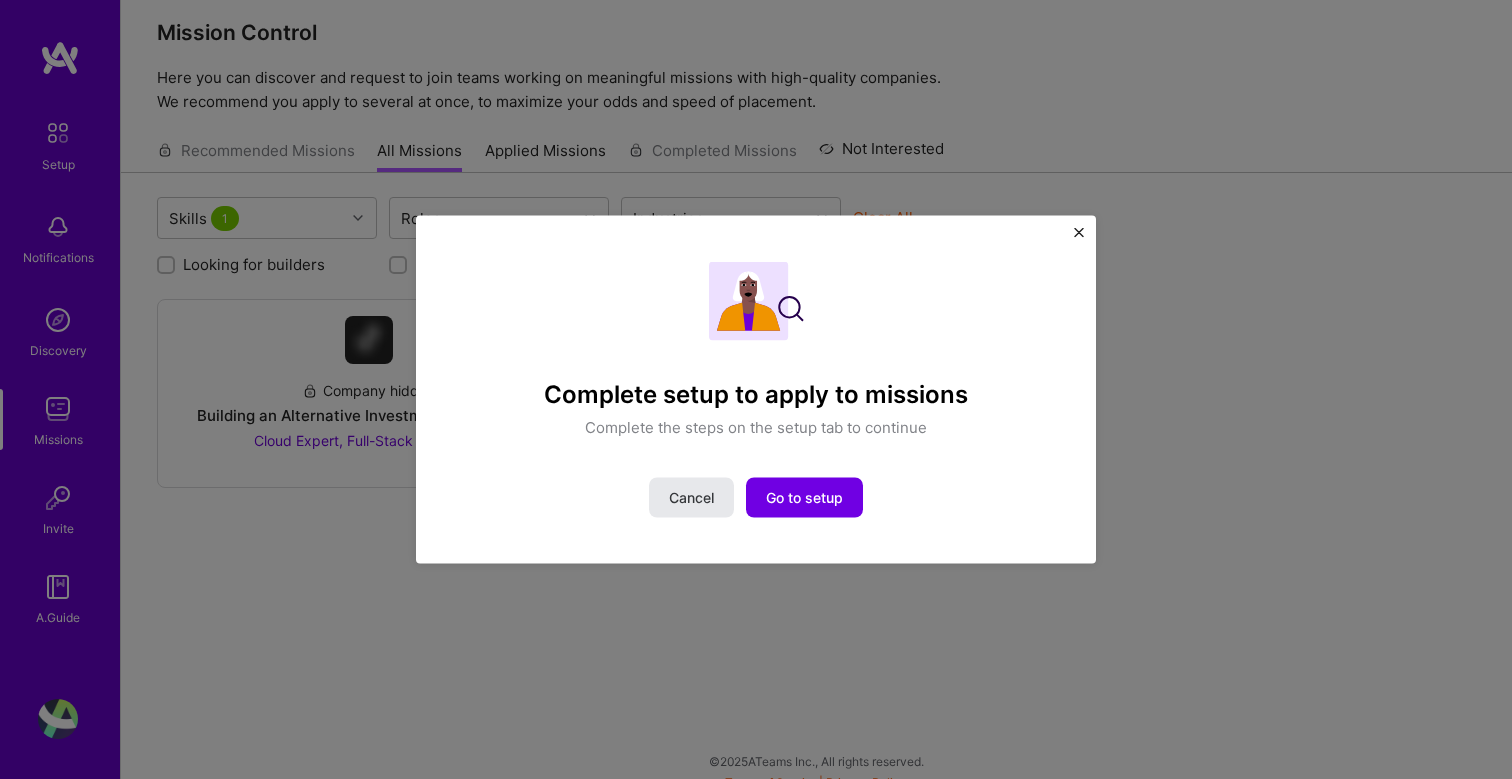 click on "Cancel" at bounding box center [691, 498] 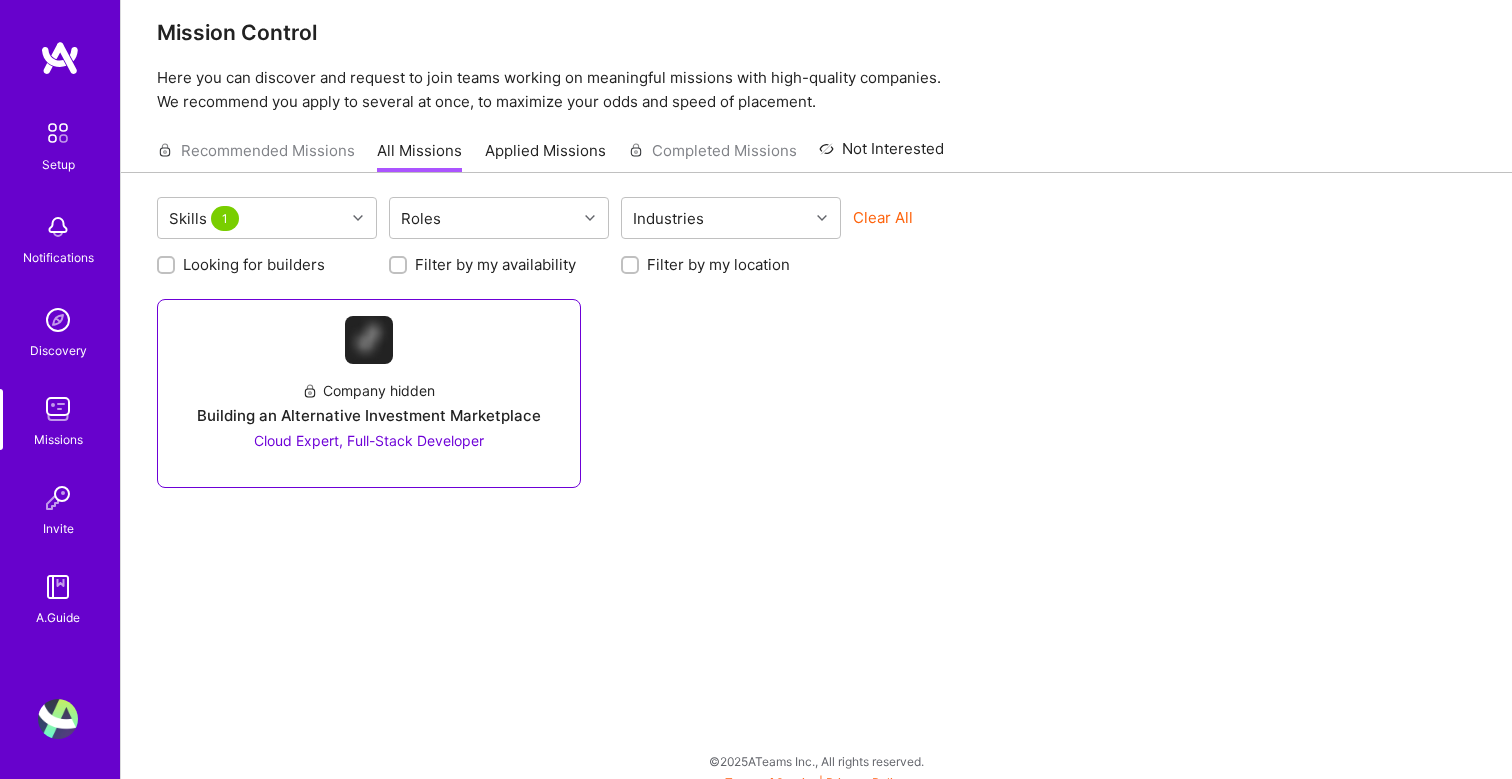 click on "Building an Alternative Investment Marketplace" at bounding box center (369, 415) 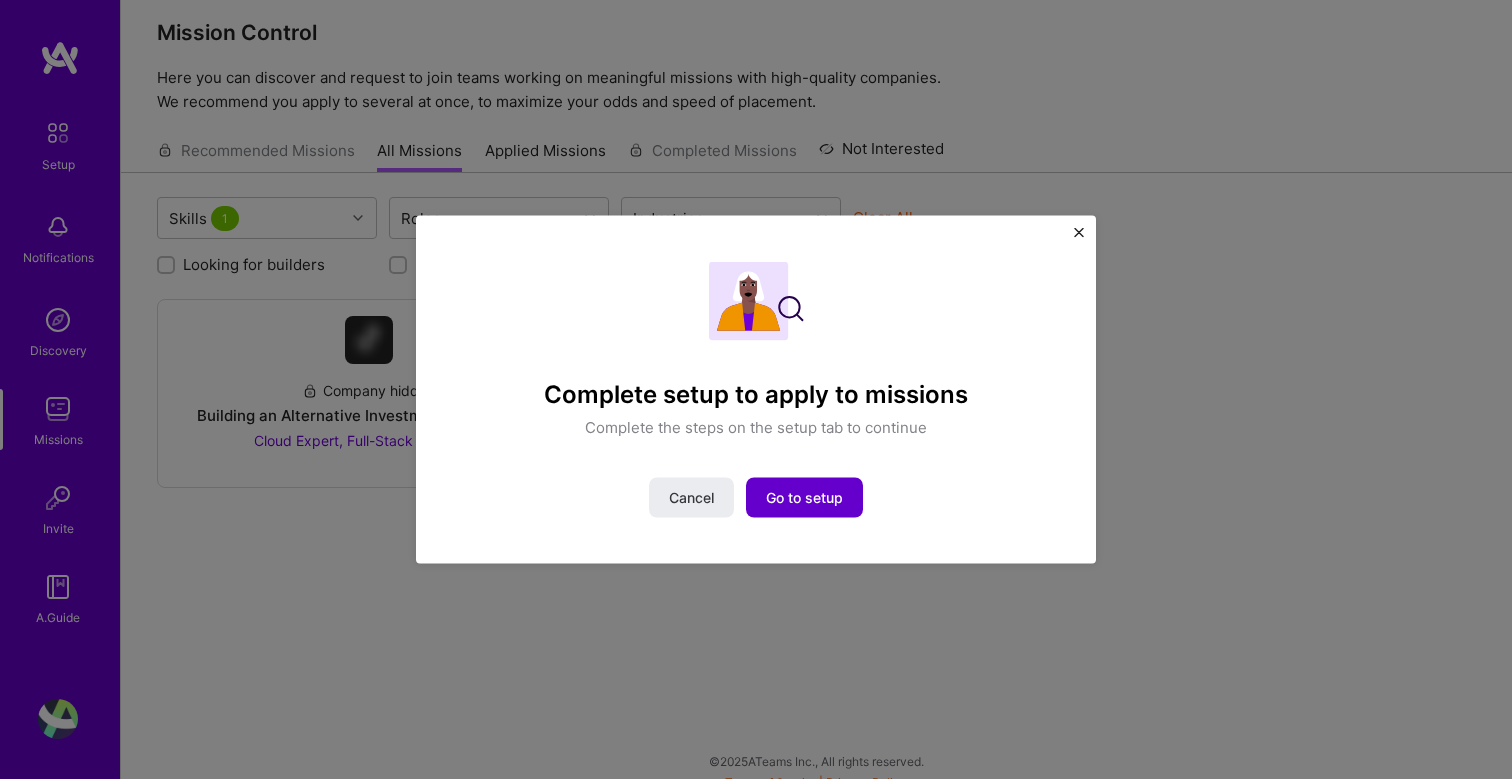click on "Go to setup" at bounding box center [804, 498] 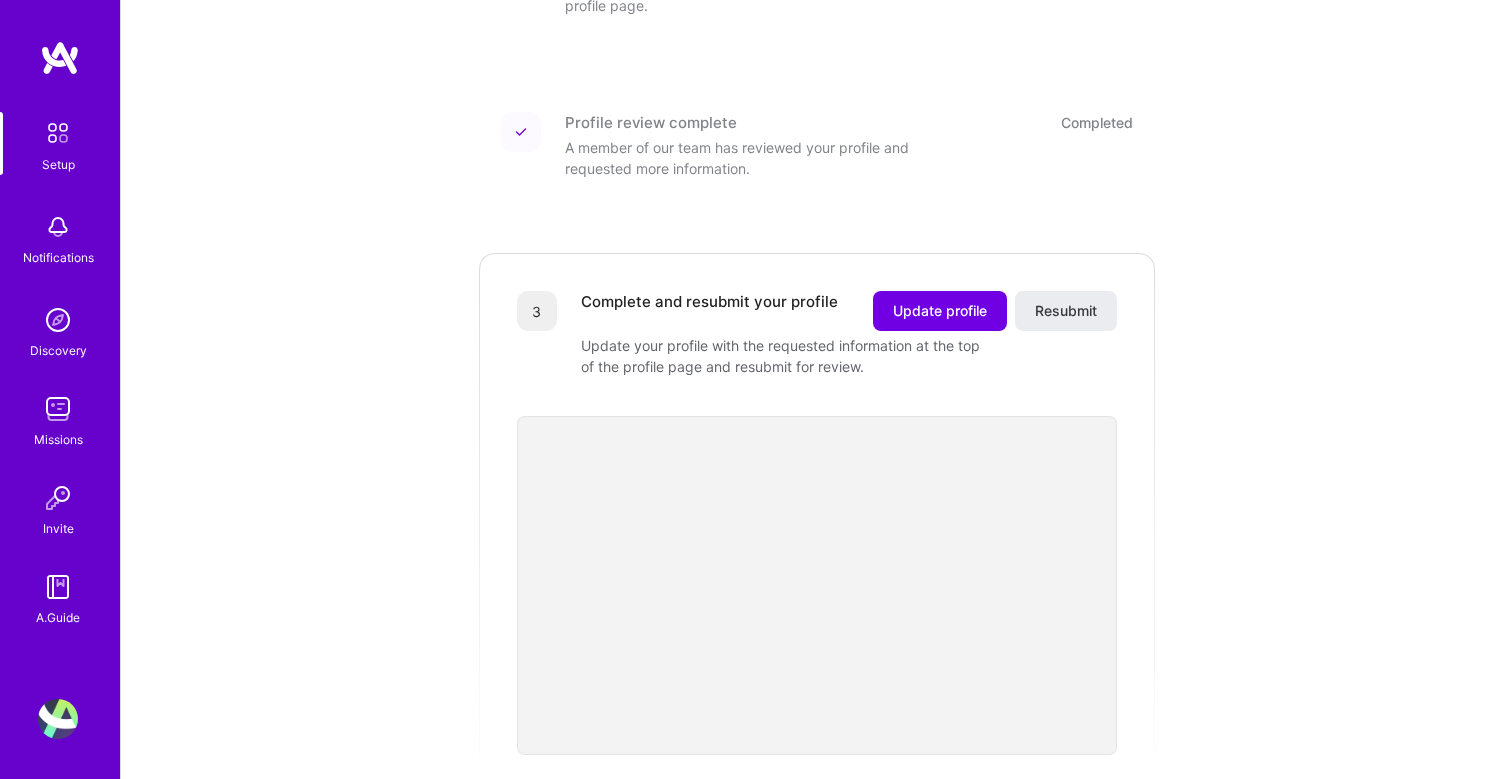 scroll, scrollTop: 0, scrollLeft: 0, axis: both 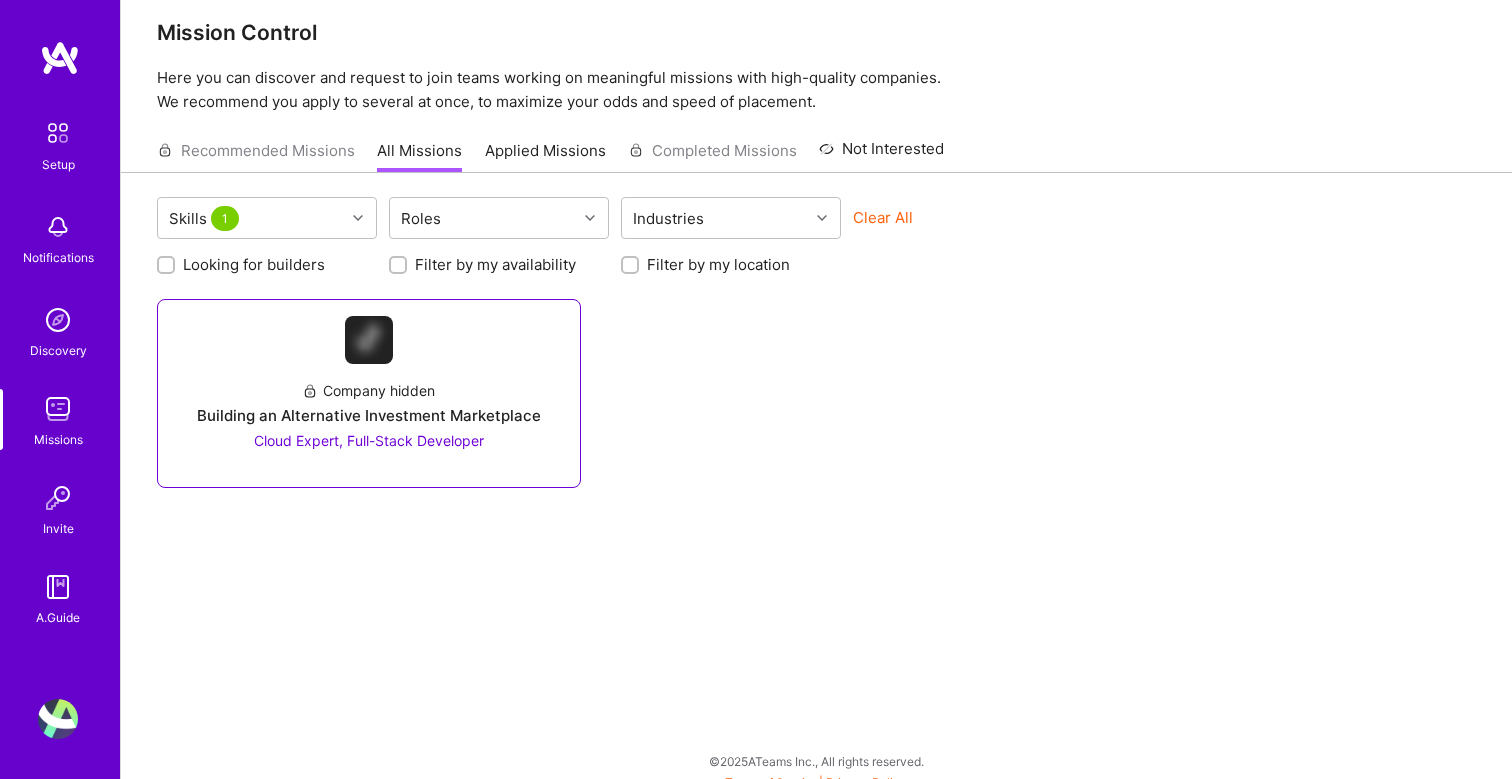 click on "Company hidden Building an Alternative Investment Marketplace [ROLE], [ROLE]" at bounding box center [369, 393] 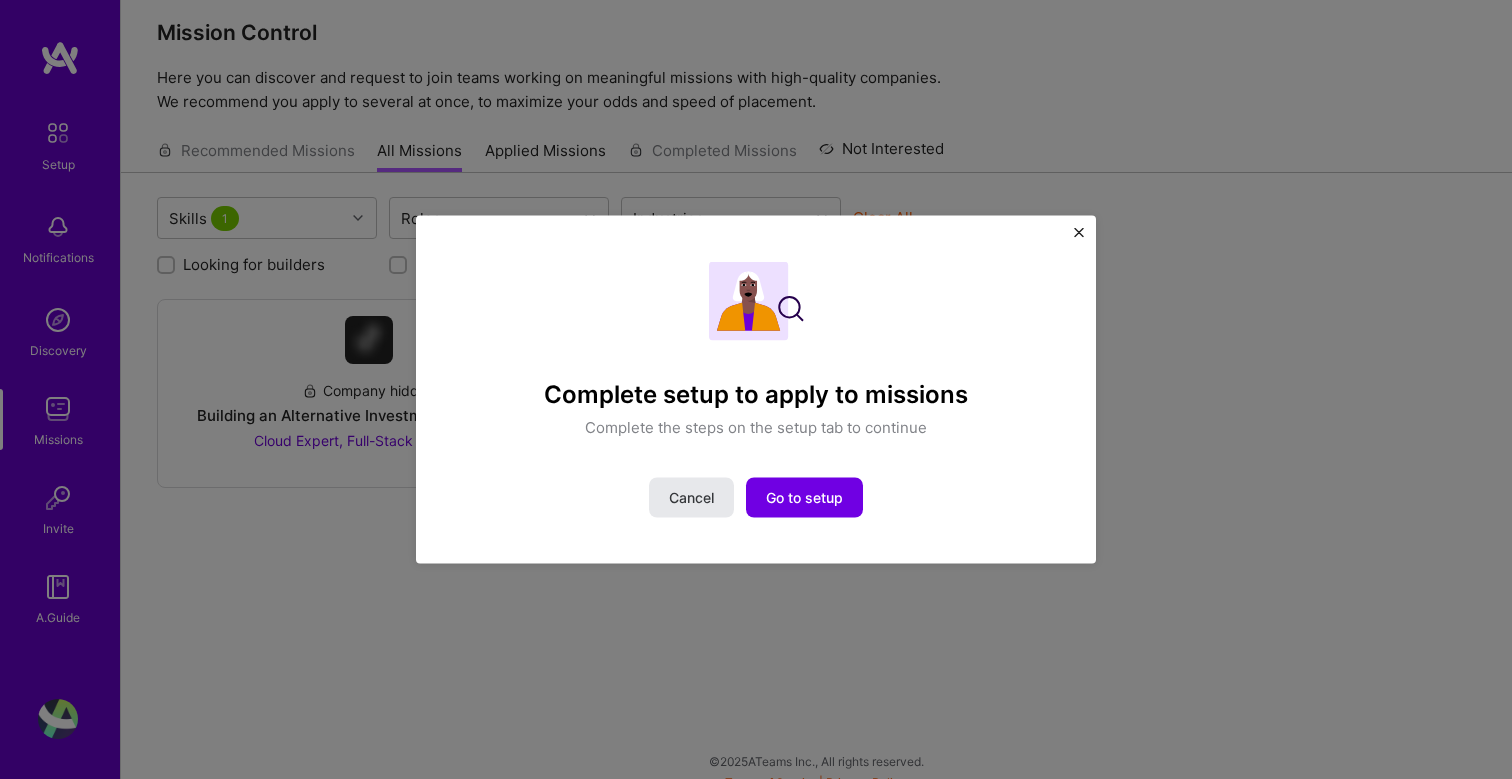 click on "Cancel" at bounding box center [691, 498] 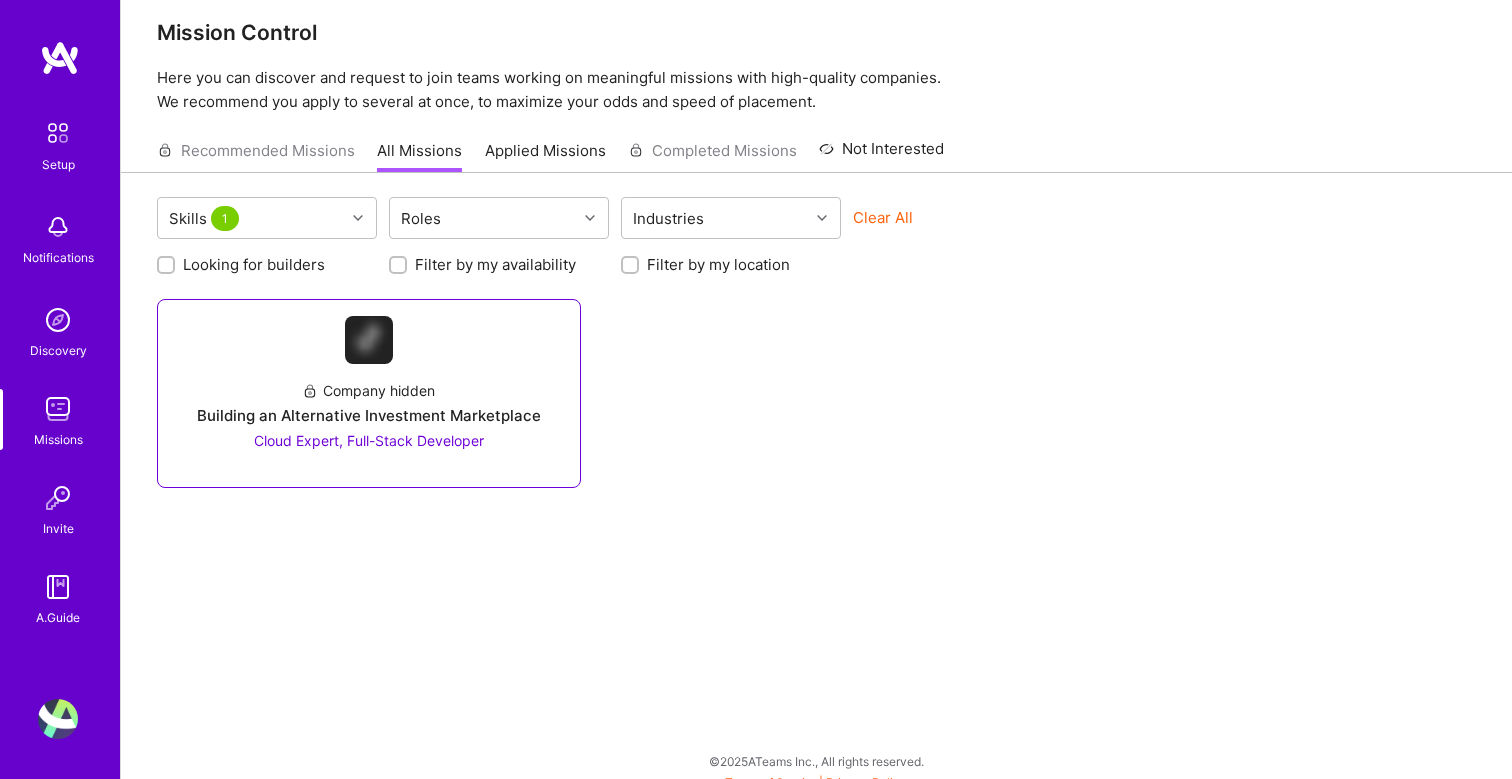 click on "Cloud Expert, Full-Stack Developer" at bounding box center (369, 440) 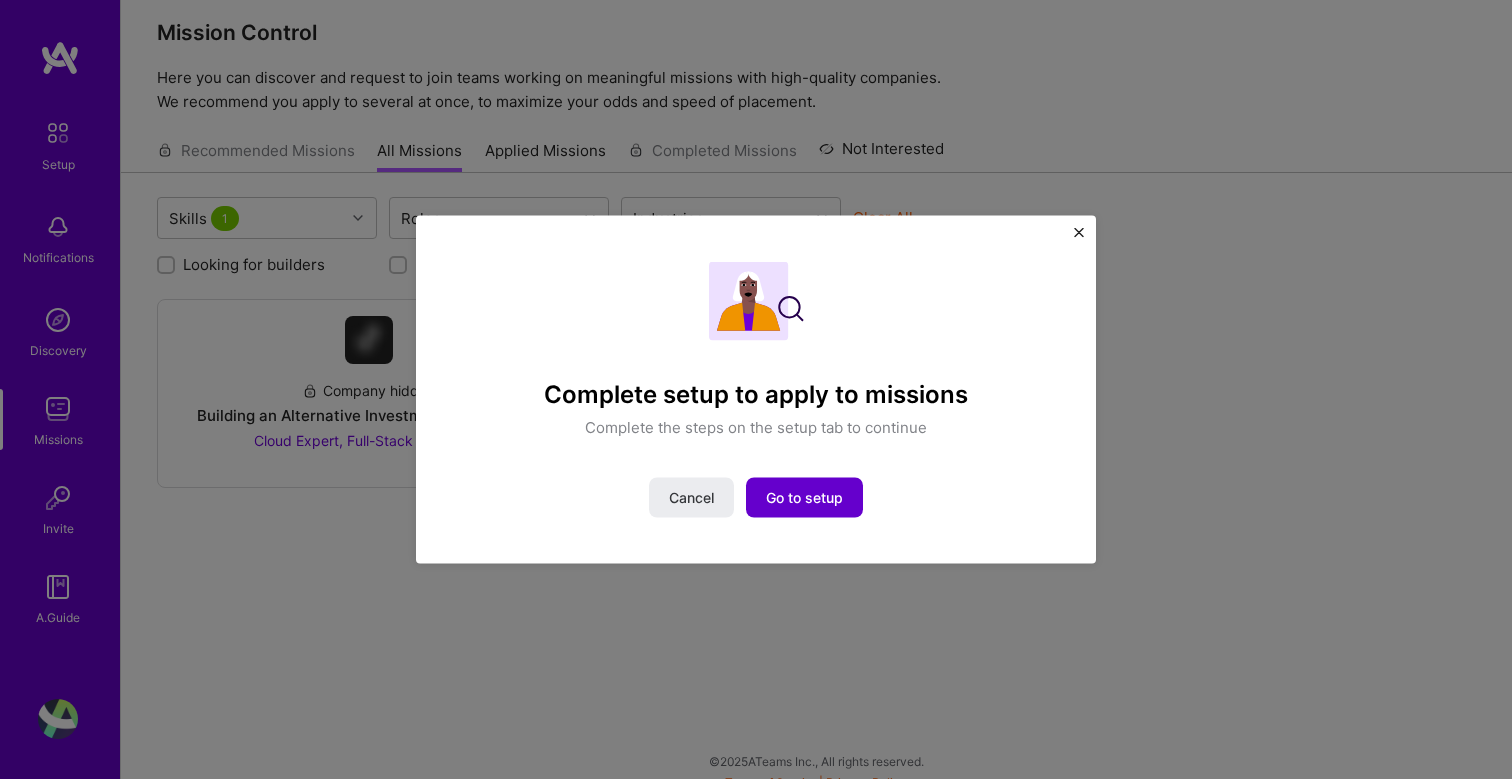 click on "Go to setup" at bounding box center [804, 498] 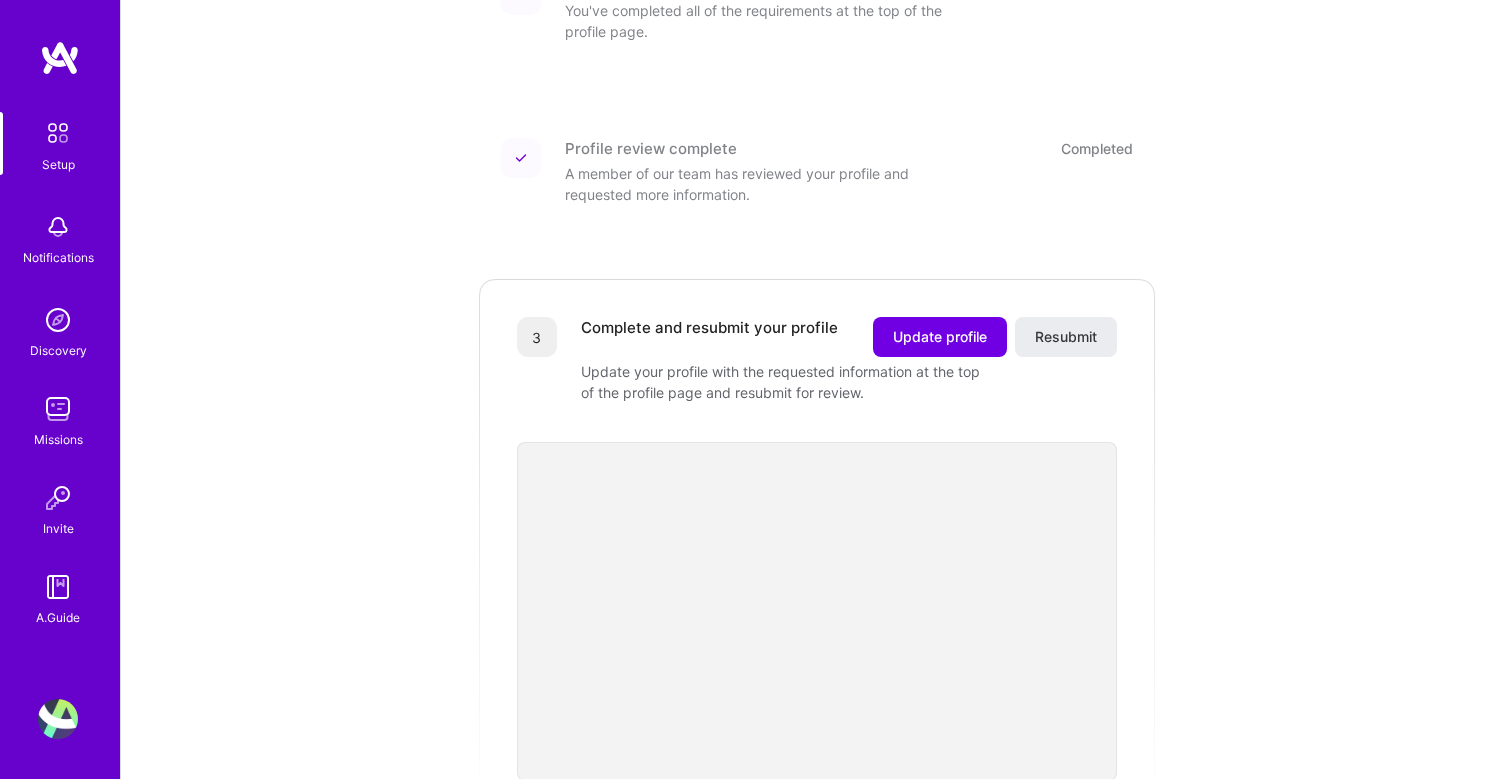 scroll, scrollTop: 332, scrollLeft: 0, axis: vertical 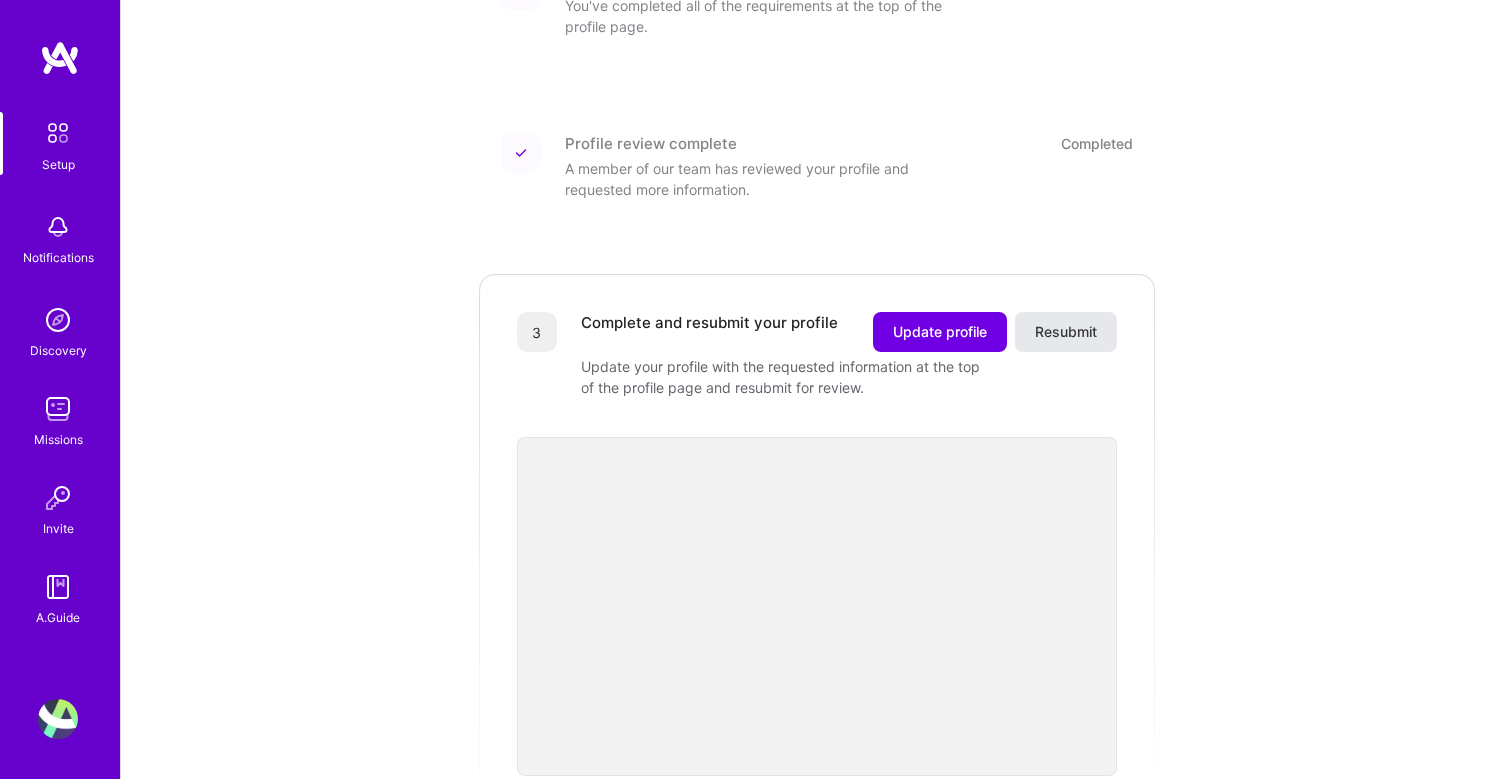 click on "Resubmit" at bounding box center (1066, 332) 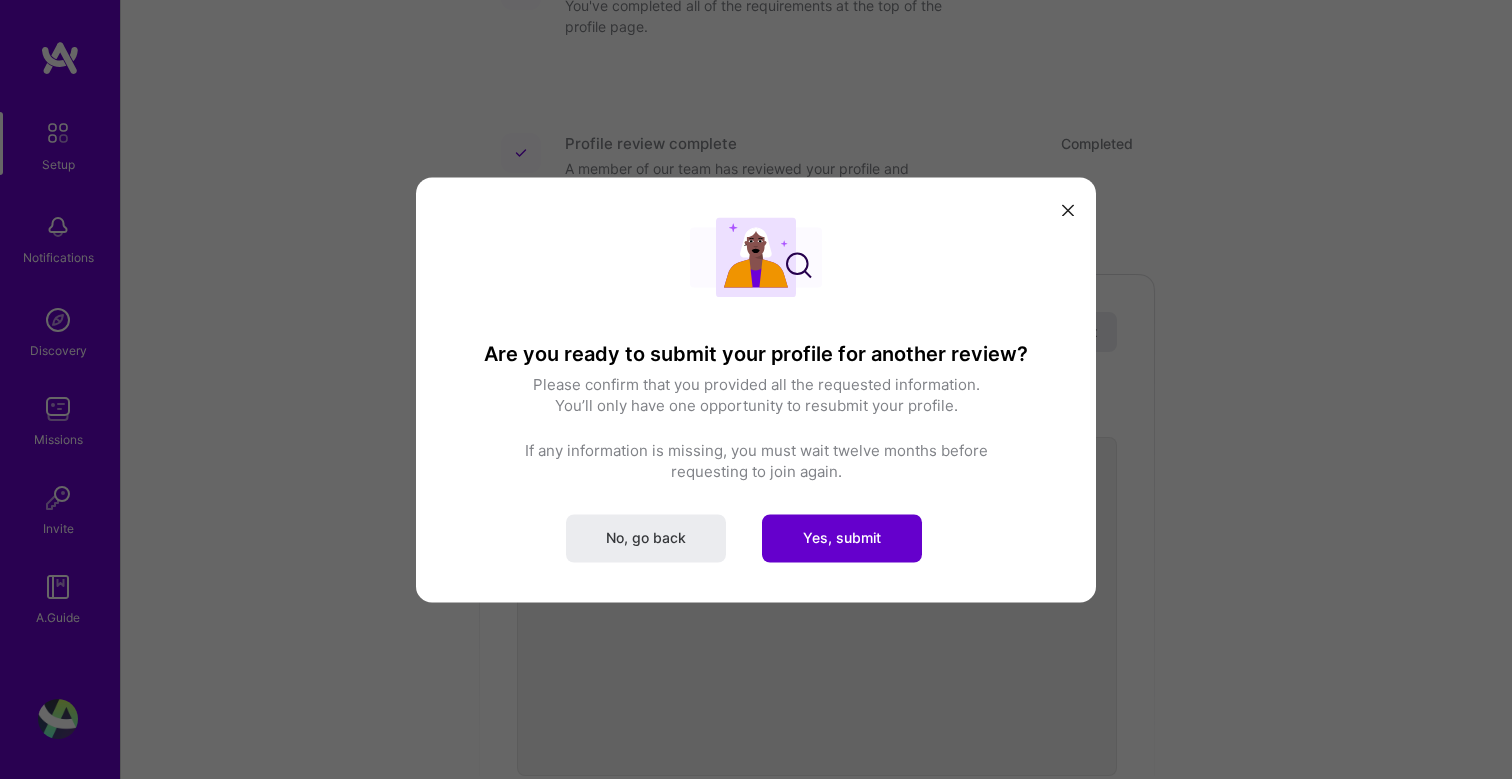 click on "Yes, submit" at bounding box center [842, 538] 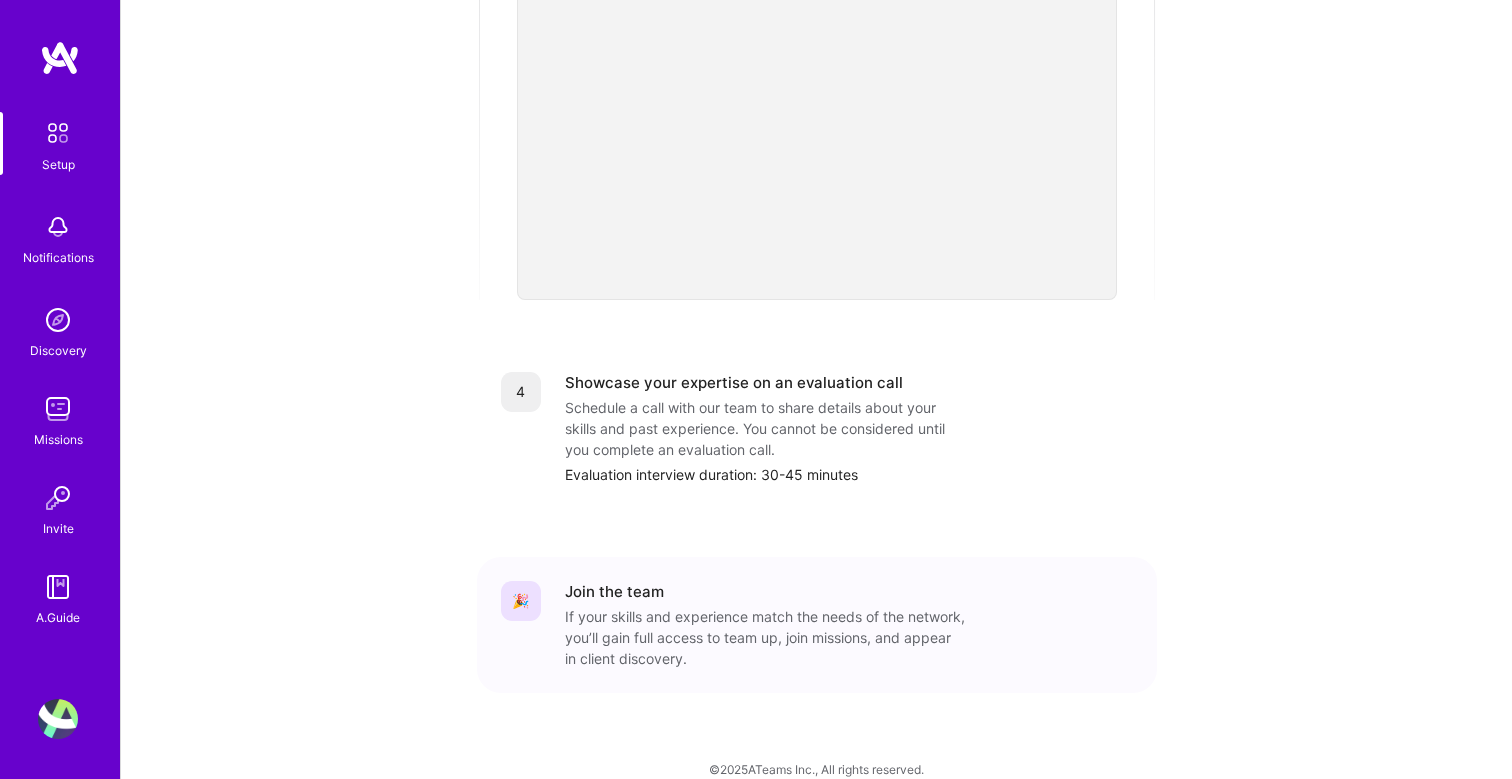 scroll, scrollTop: 813, scrollLeft: 0, axis: vertical 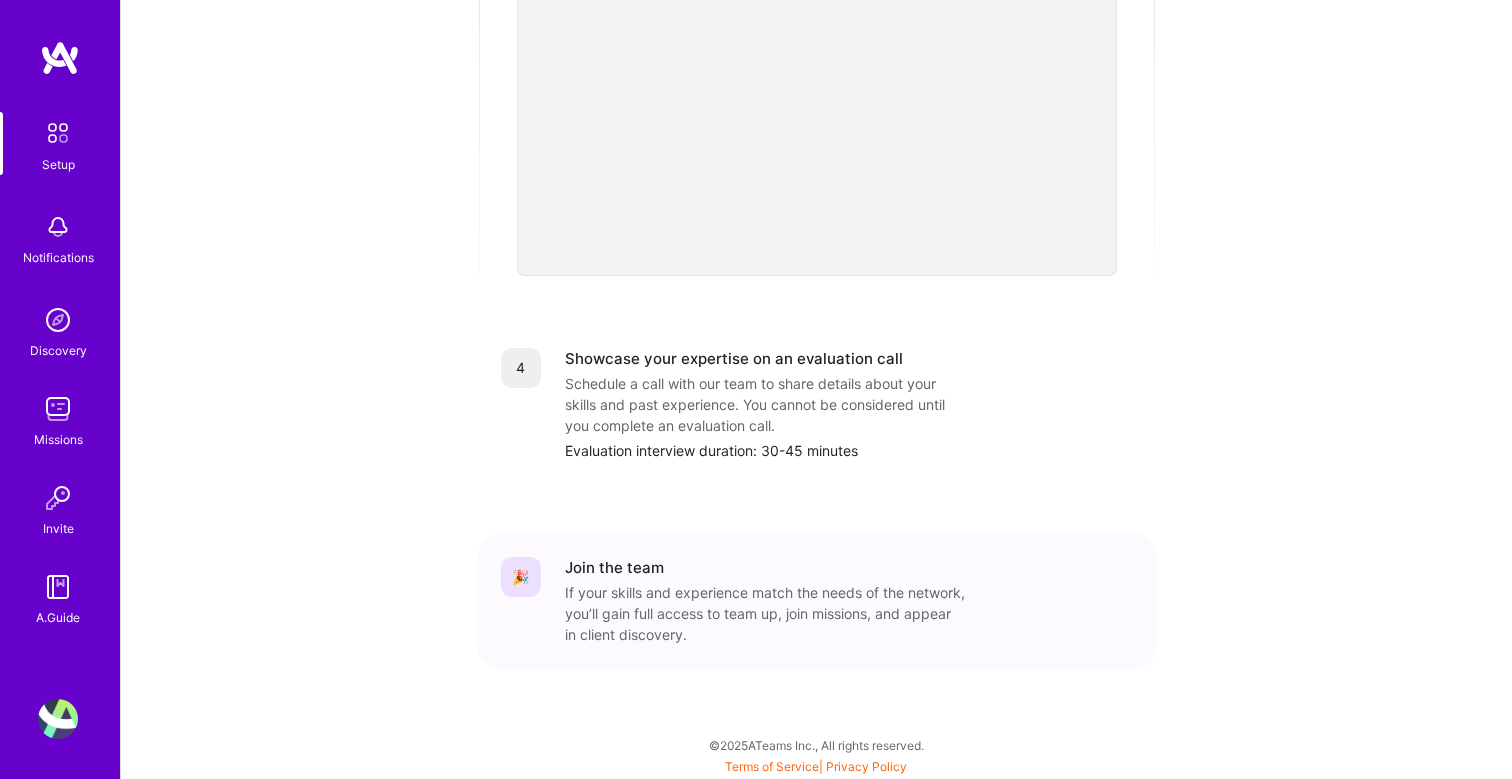 click at bounding box center (58, 133) 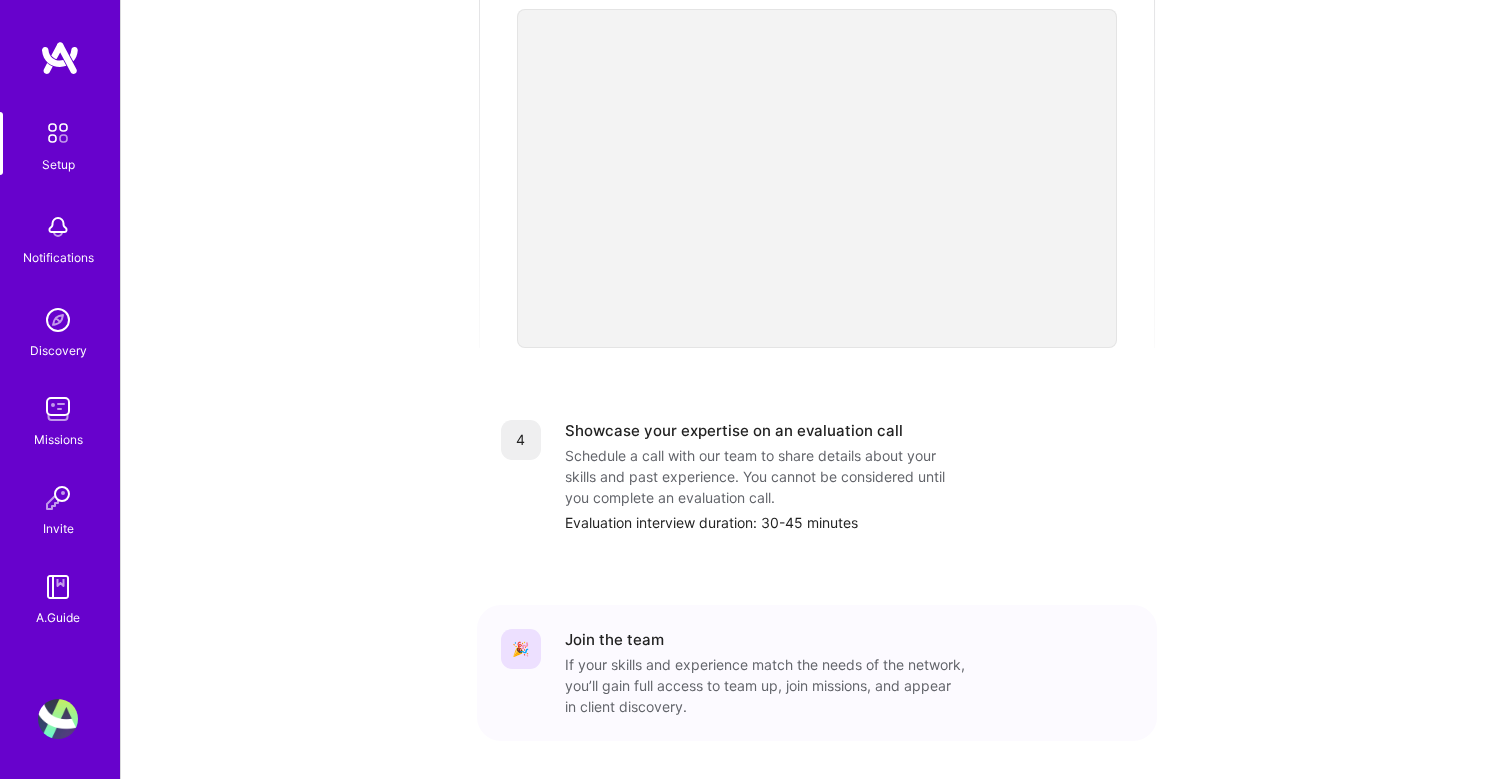 scroll, scrollTop: 813, scrollLeft: 0, axis: vertical 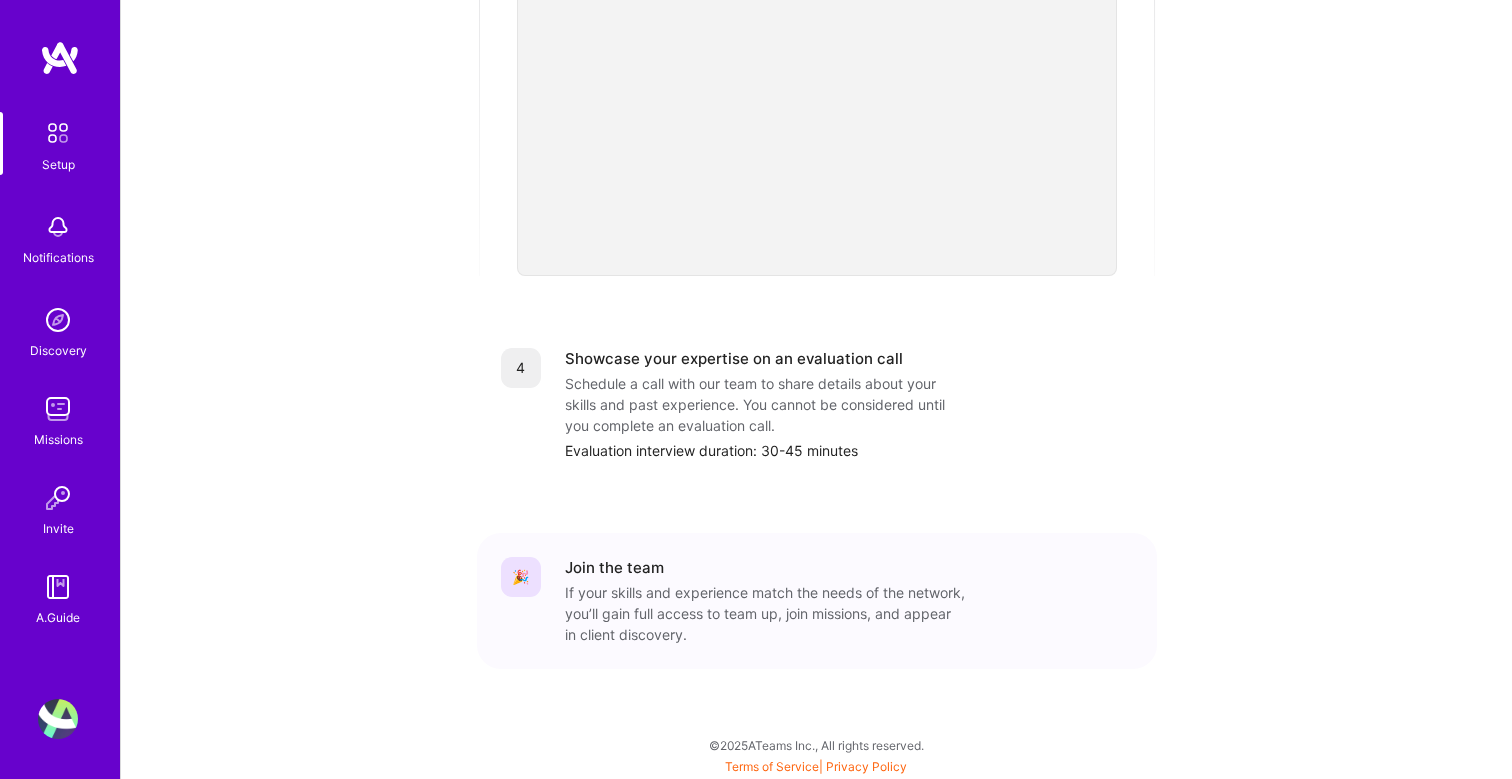 click at bounding box center [58, 133] 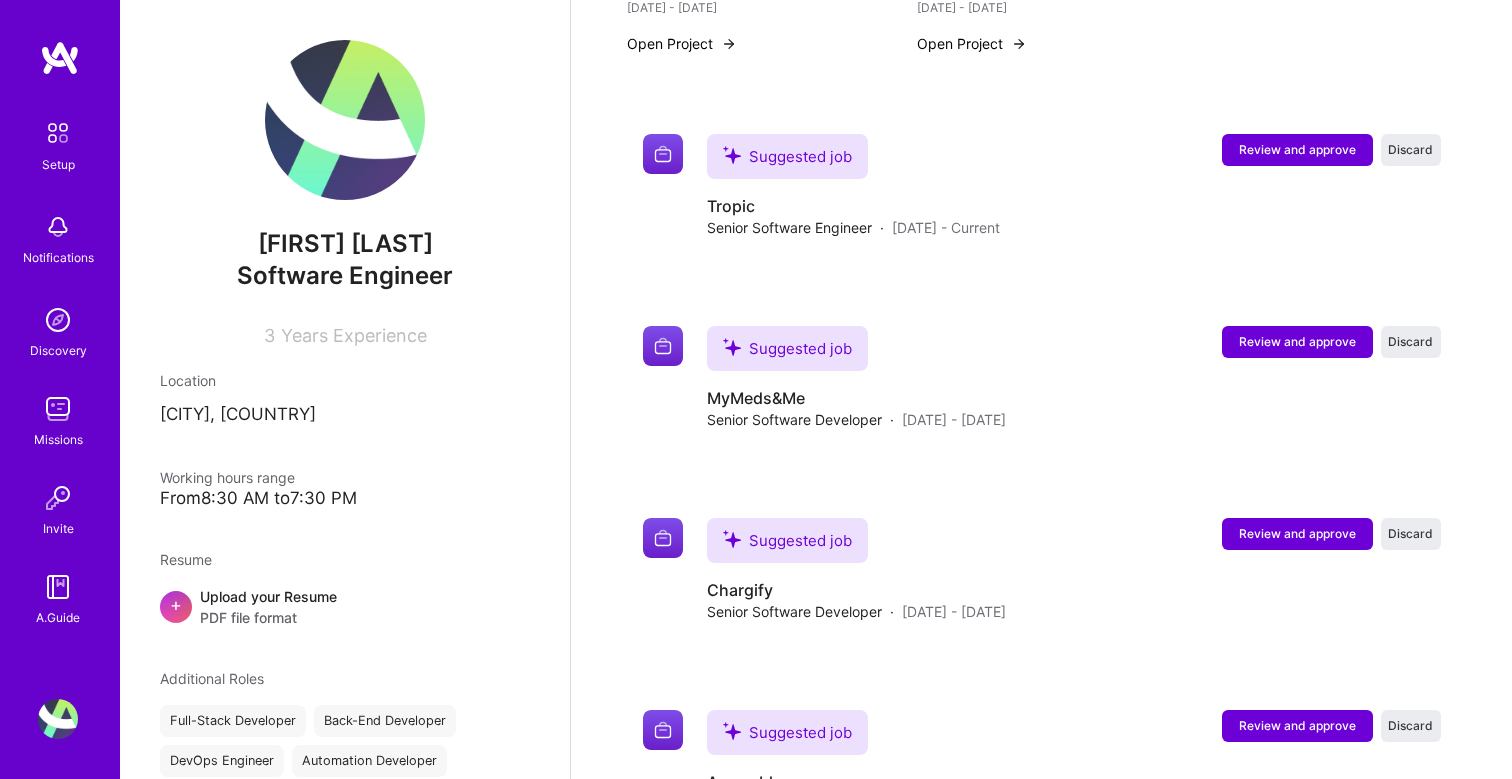scroll, scrollTop: 835, scrollLeft: 0, axis: vertical 